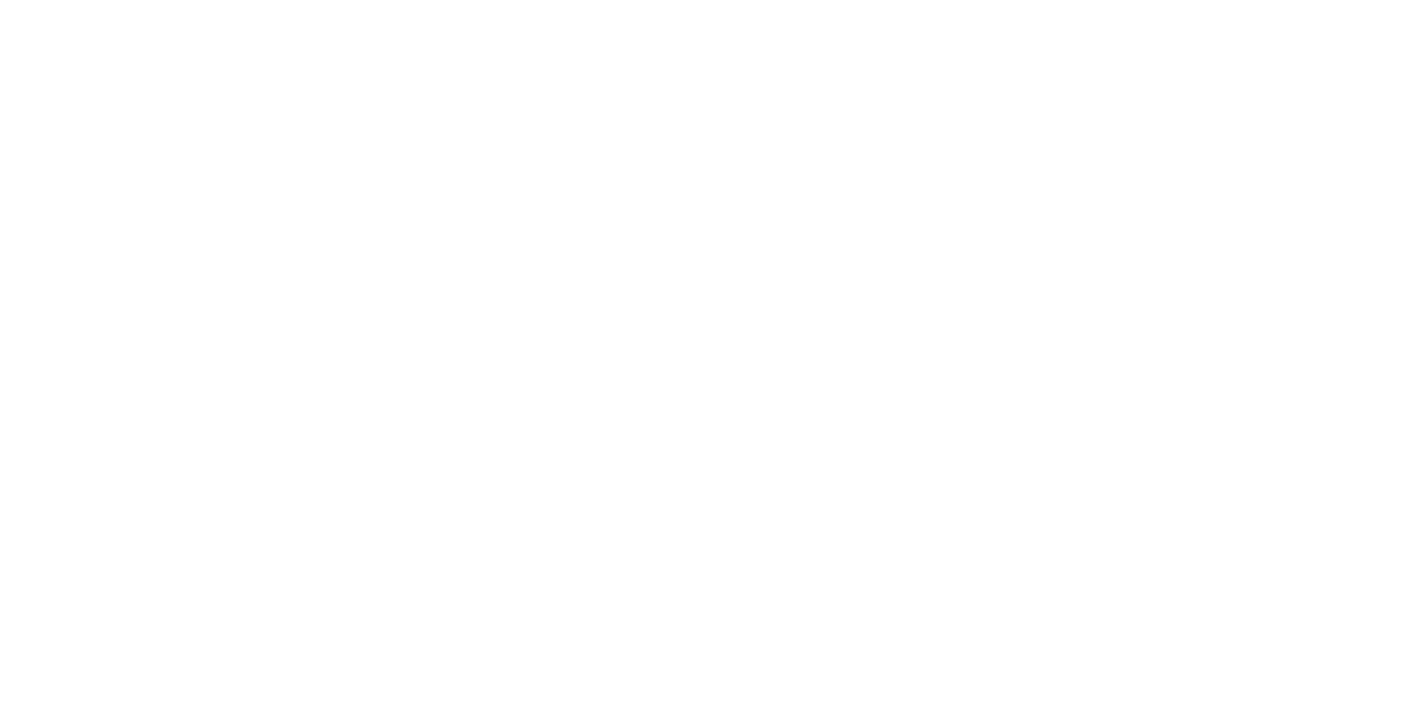 scroll, scrollTop: 0, scrollLeft: 0, axis: both 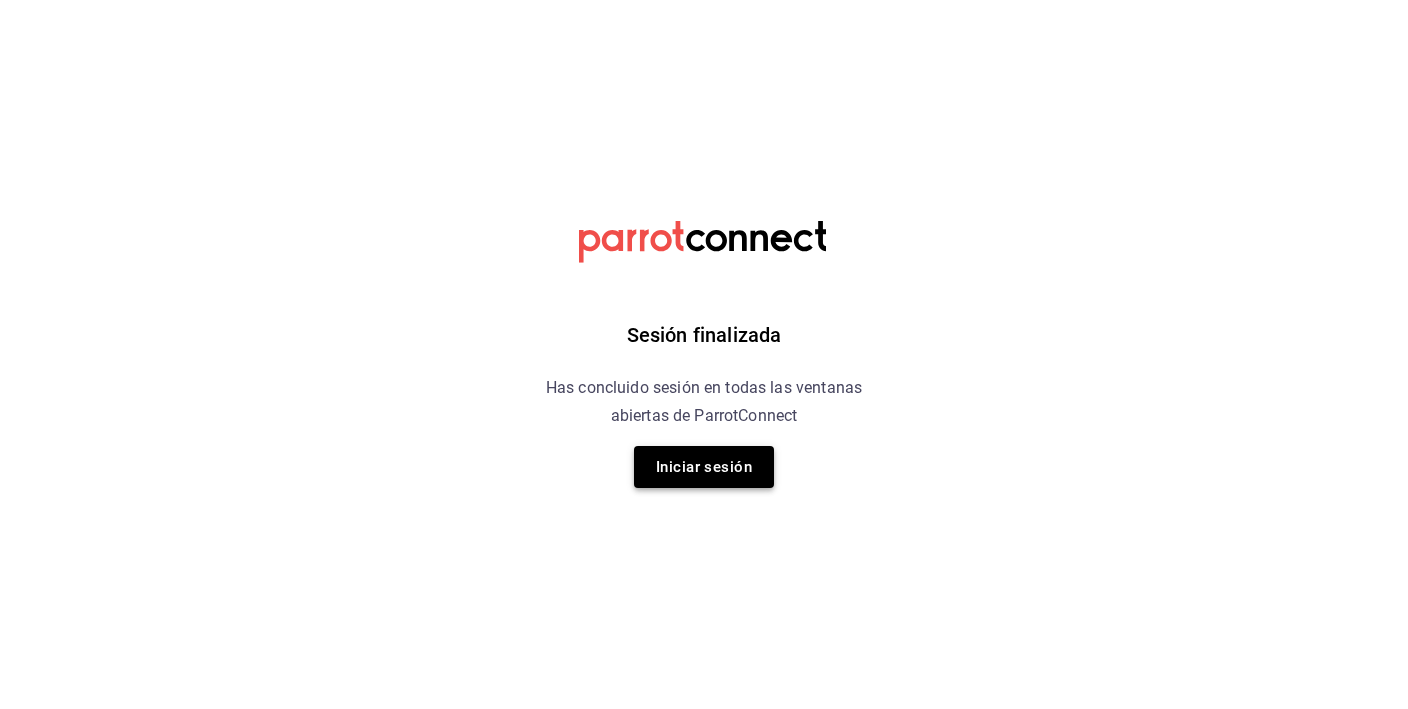 click on "Iniciar sesión" at bounding box center [704, 467] 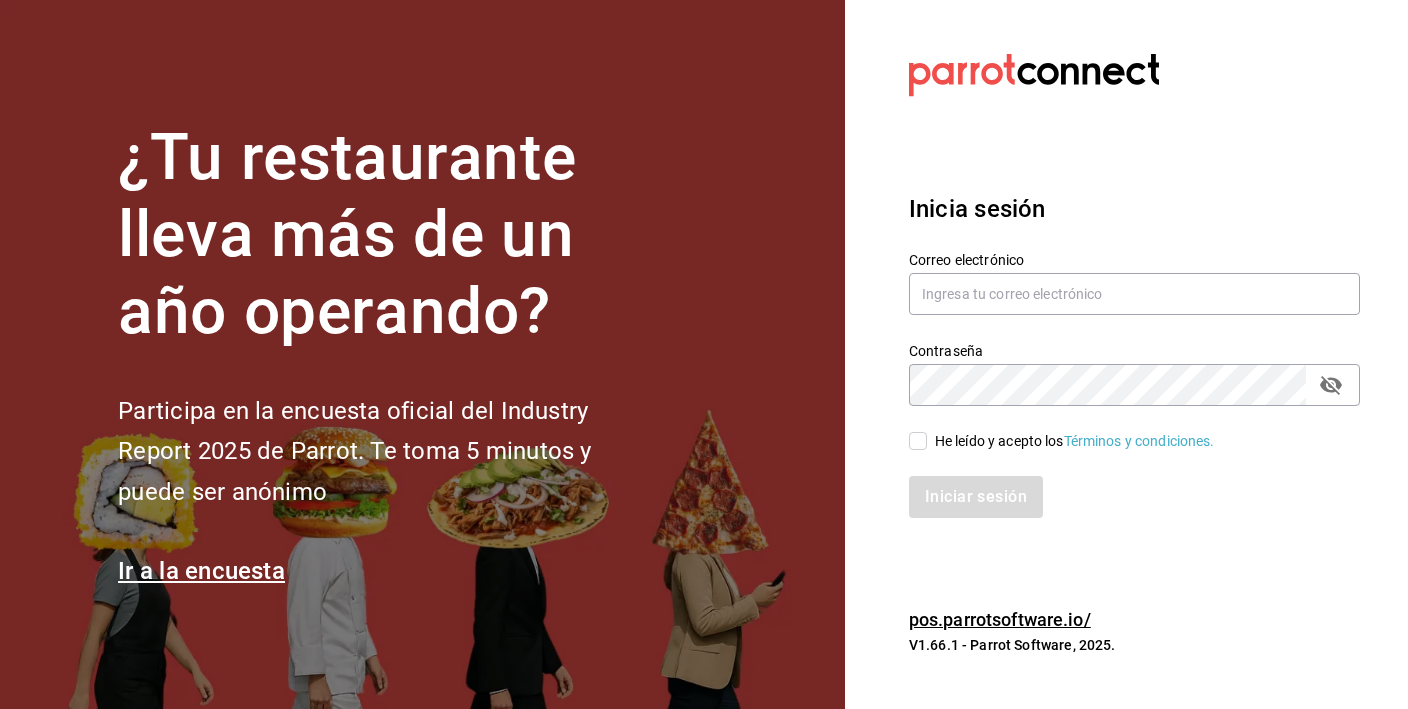 click on "Correo electrónico" at bounding box center (1134, 284) 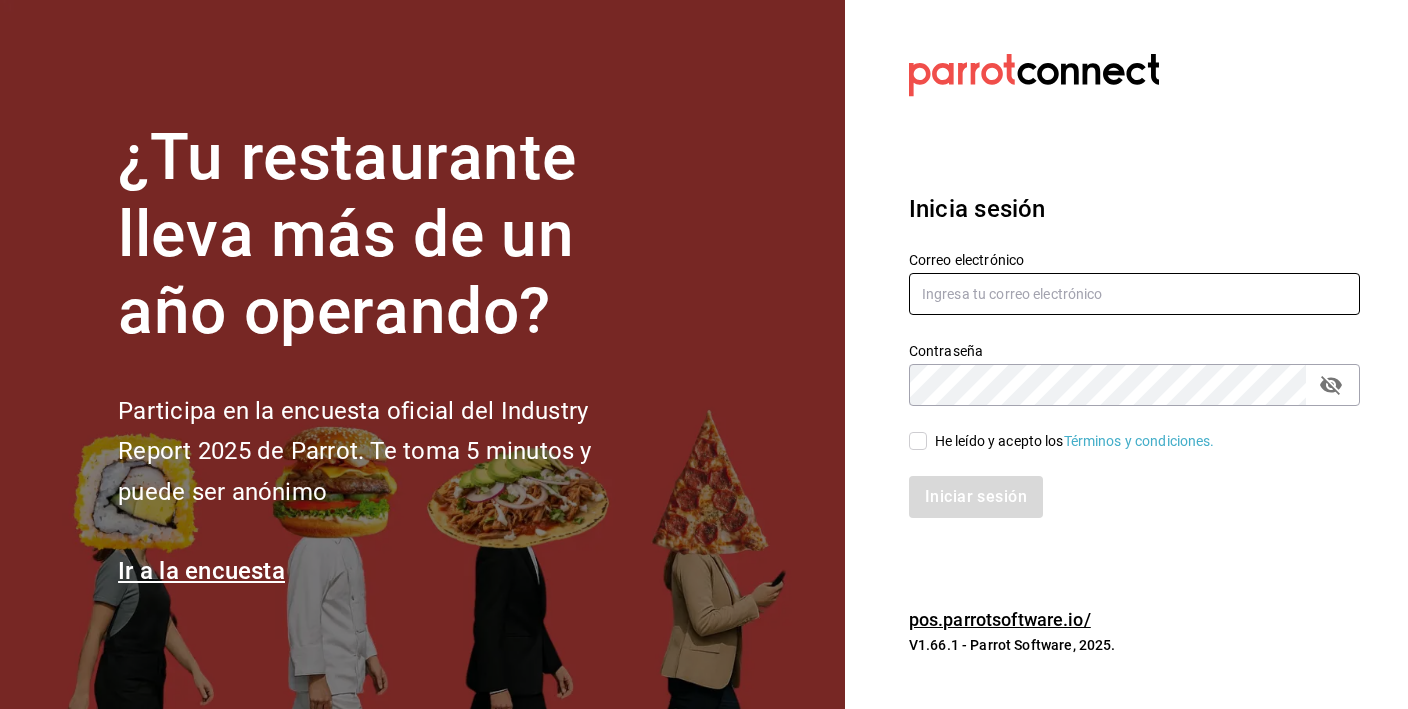 click at bounding box center [1134, 294] 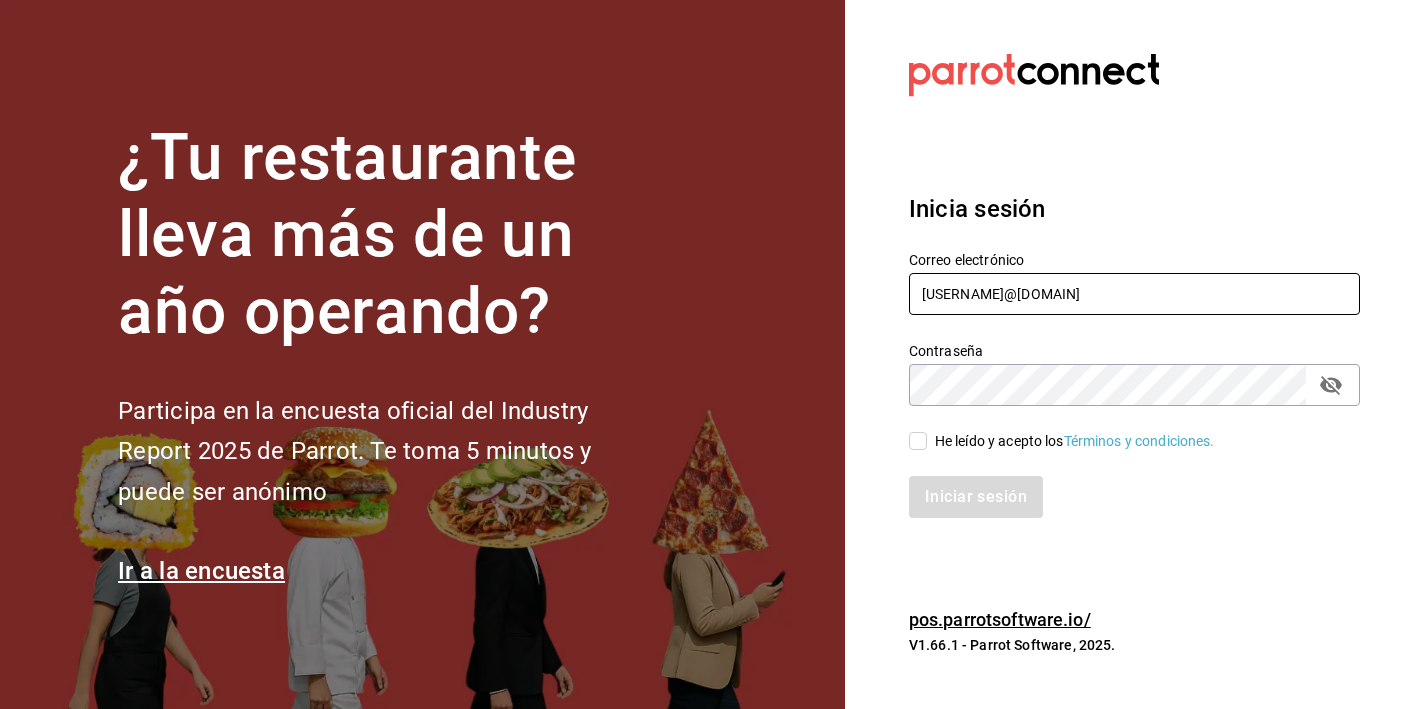 type on "[USERNAME]@[DOMAIN]" 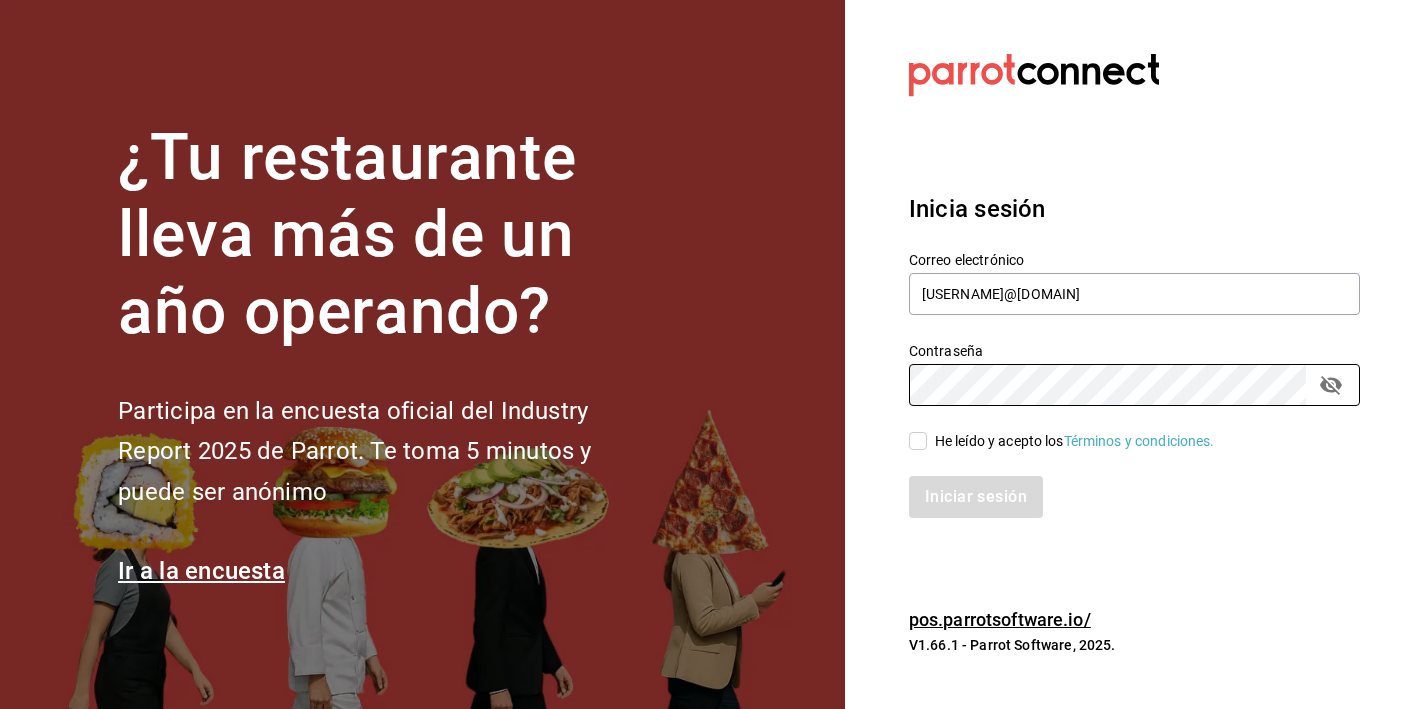 click on "He leído y acepto los  Términos y condiciones." at bounding box center (1075, 441) 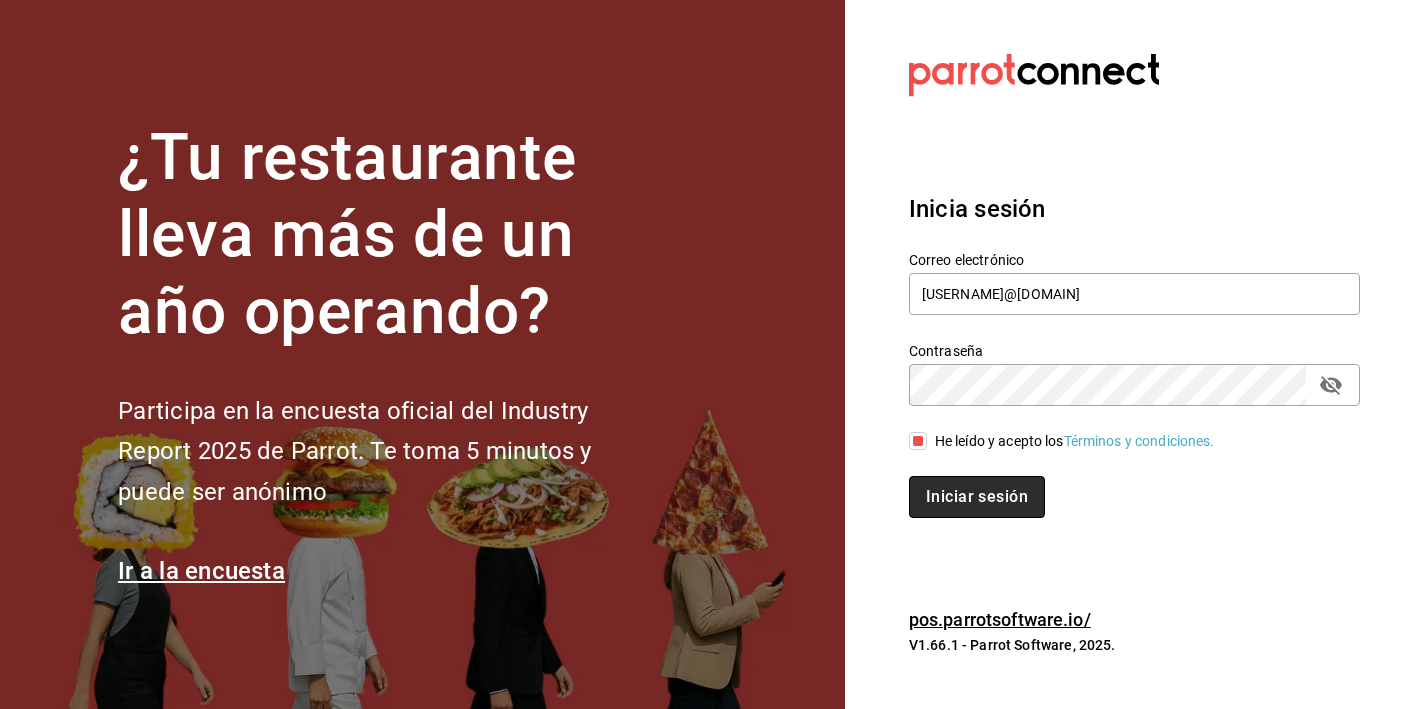 click on "Iniciar sesión" at bounding box center (977, 497) 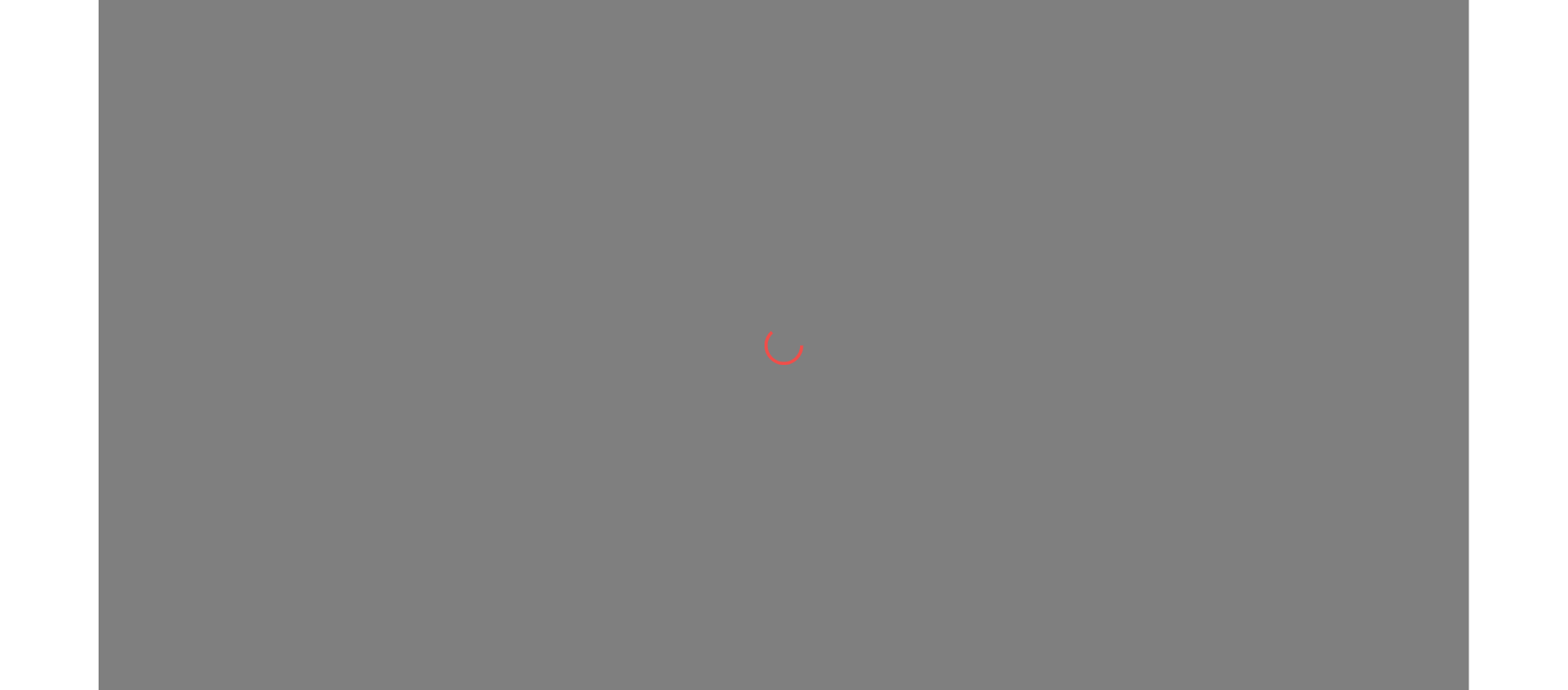 scroll, scrollTop: 0, scrollLeft: 0, axis: both 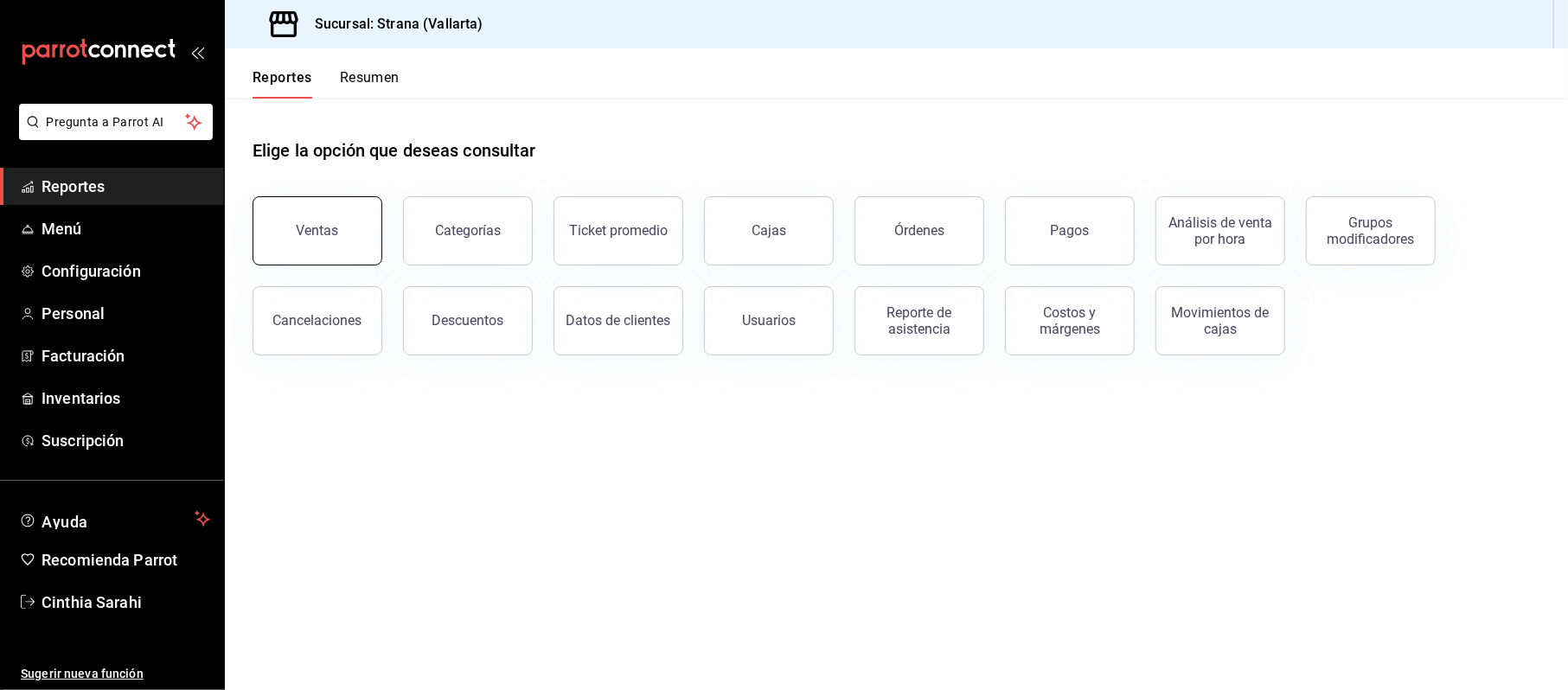 click on "Ventas" at bounding box center [317, 231] 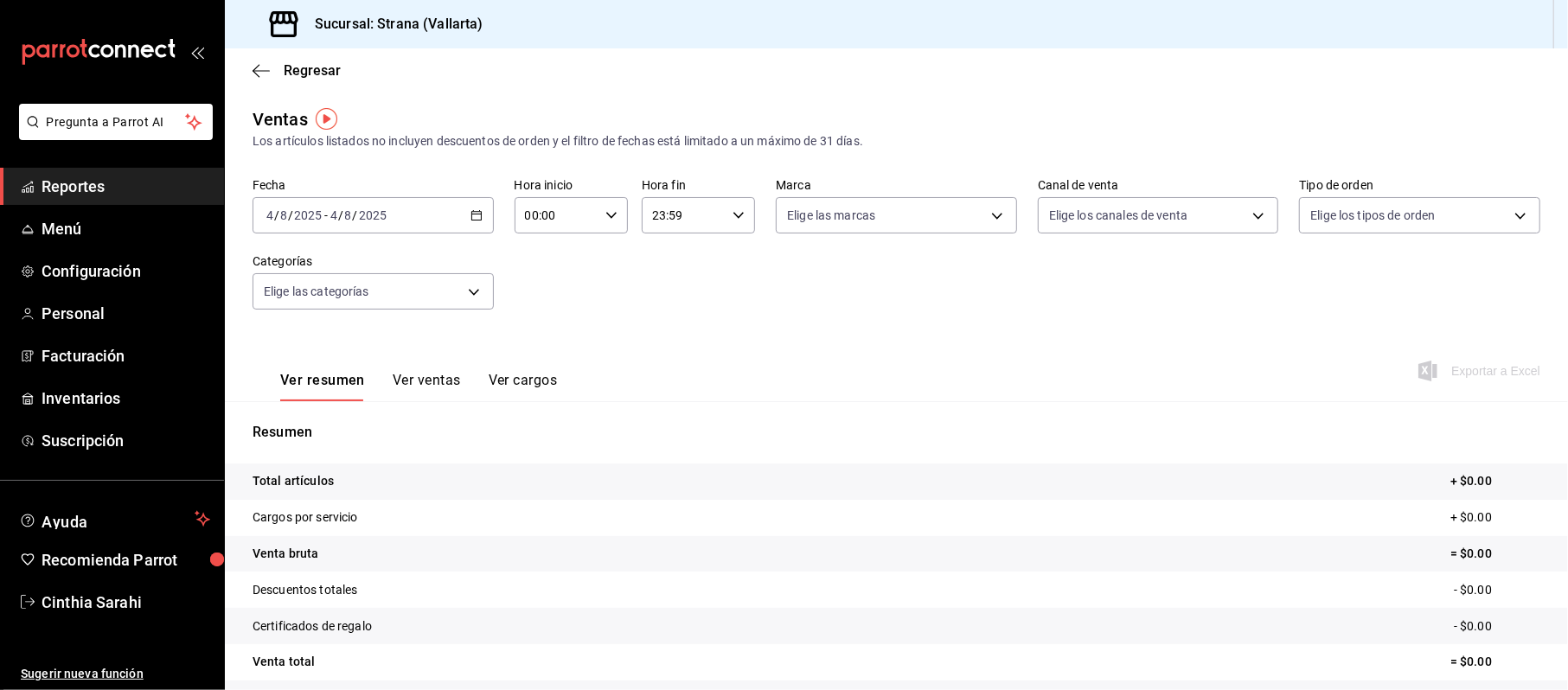 click 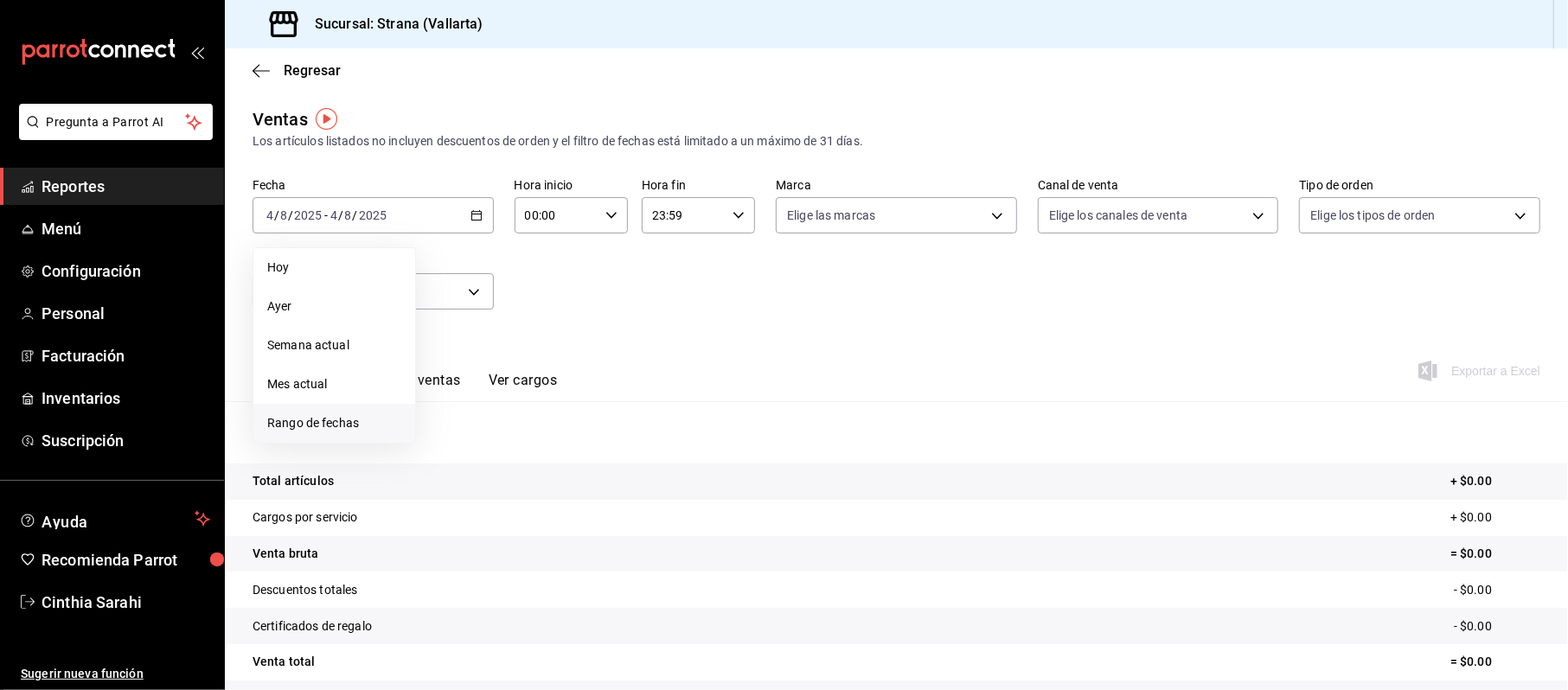 click on "Rango de fechas" at bounding box center (334, 423) 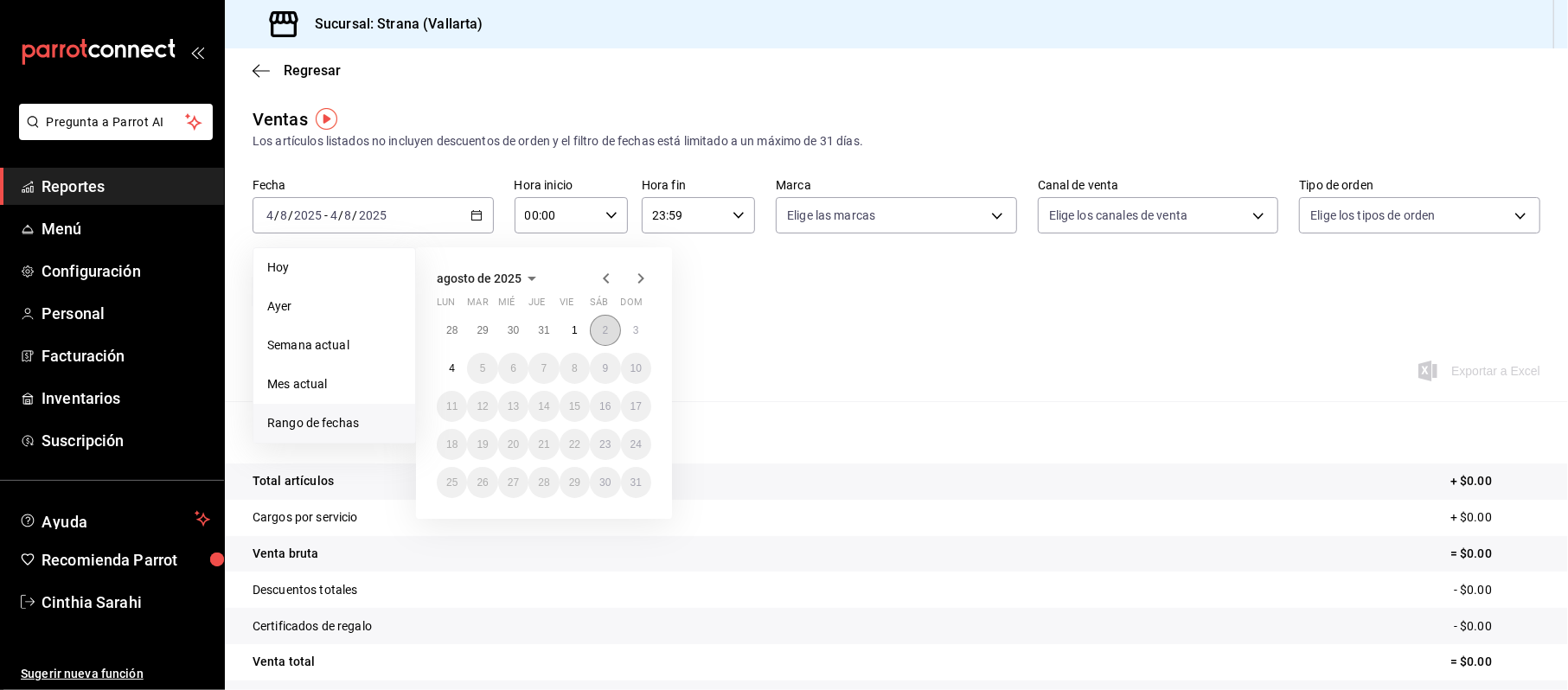 click on "2" at bounding box center (605, 330) 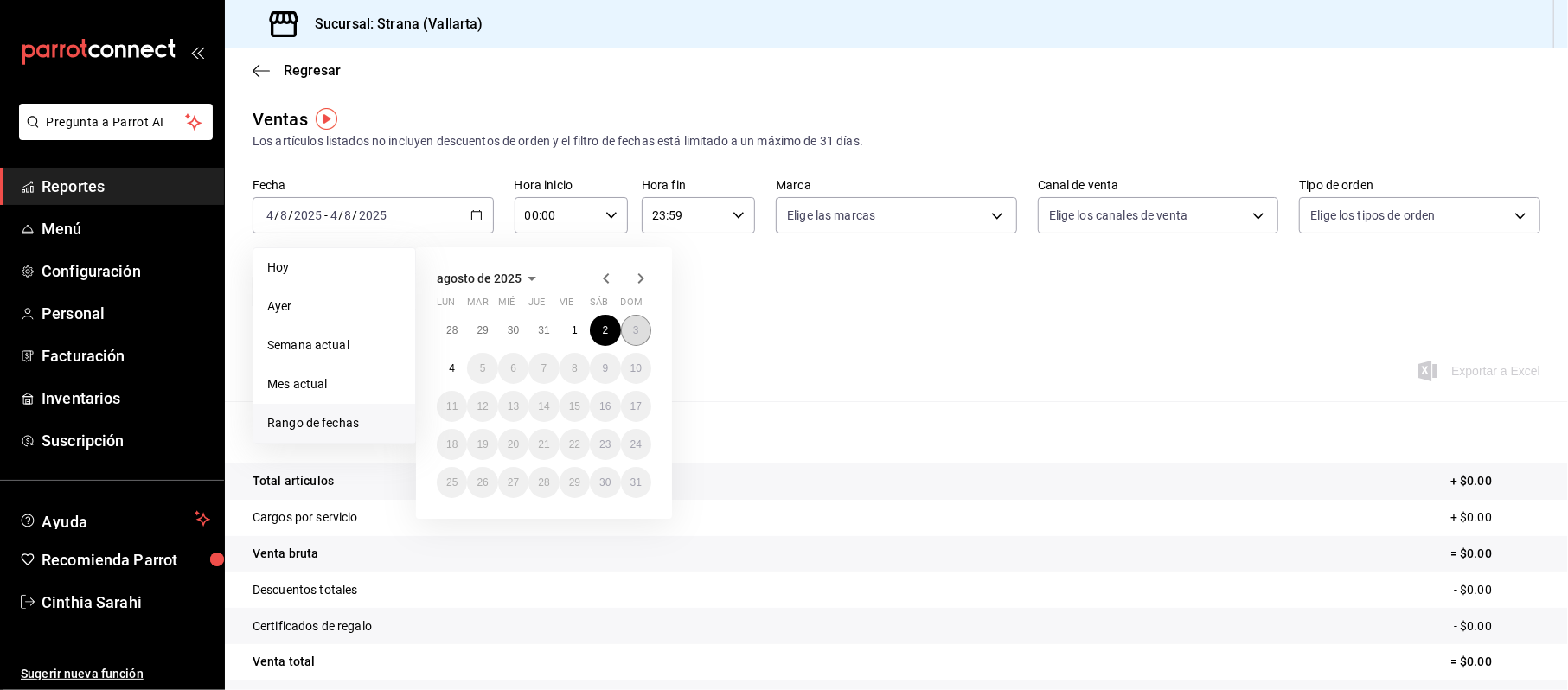 click on "3" at bounding box center (636, 330) 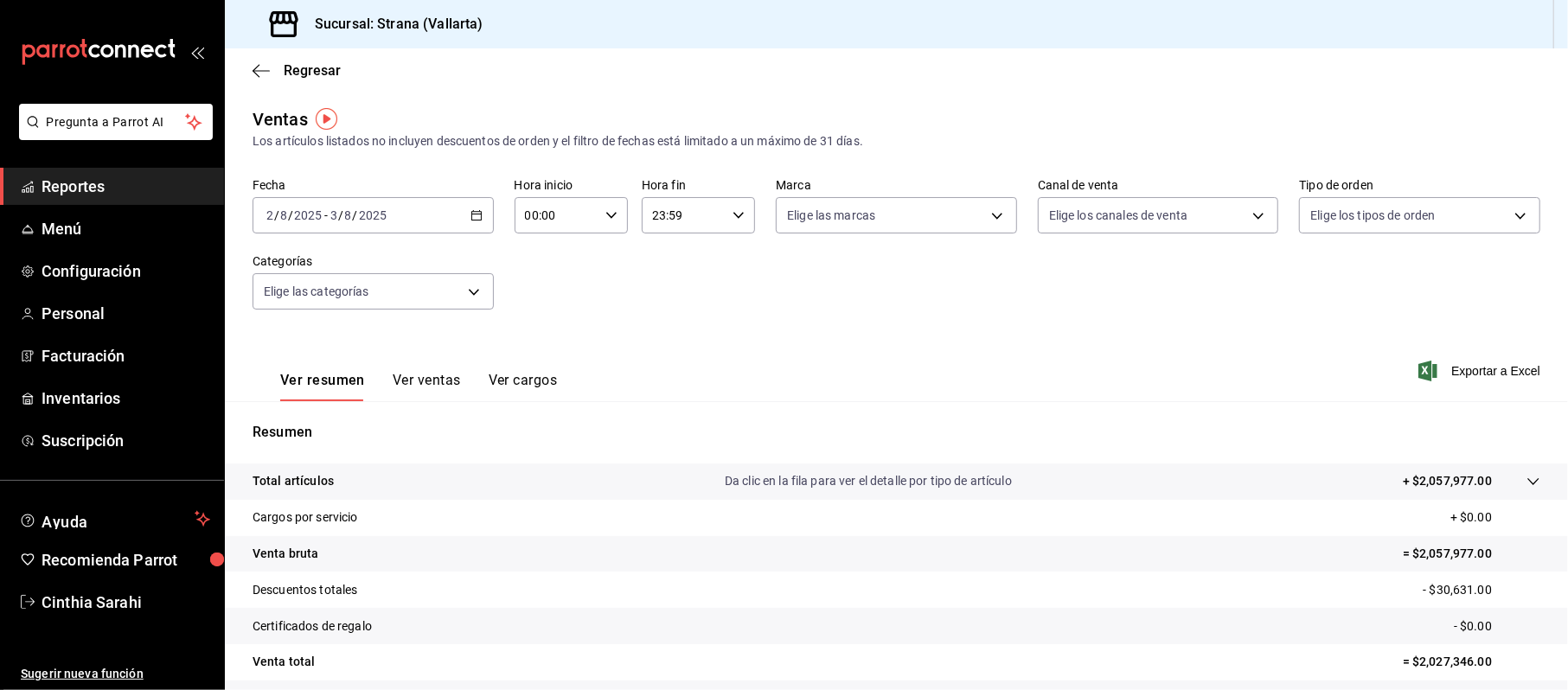 click on "00:00" at bounding box center (556, 215) 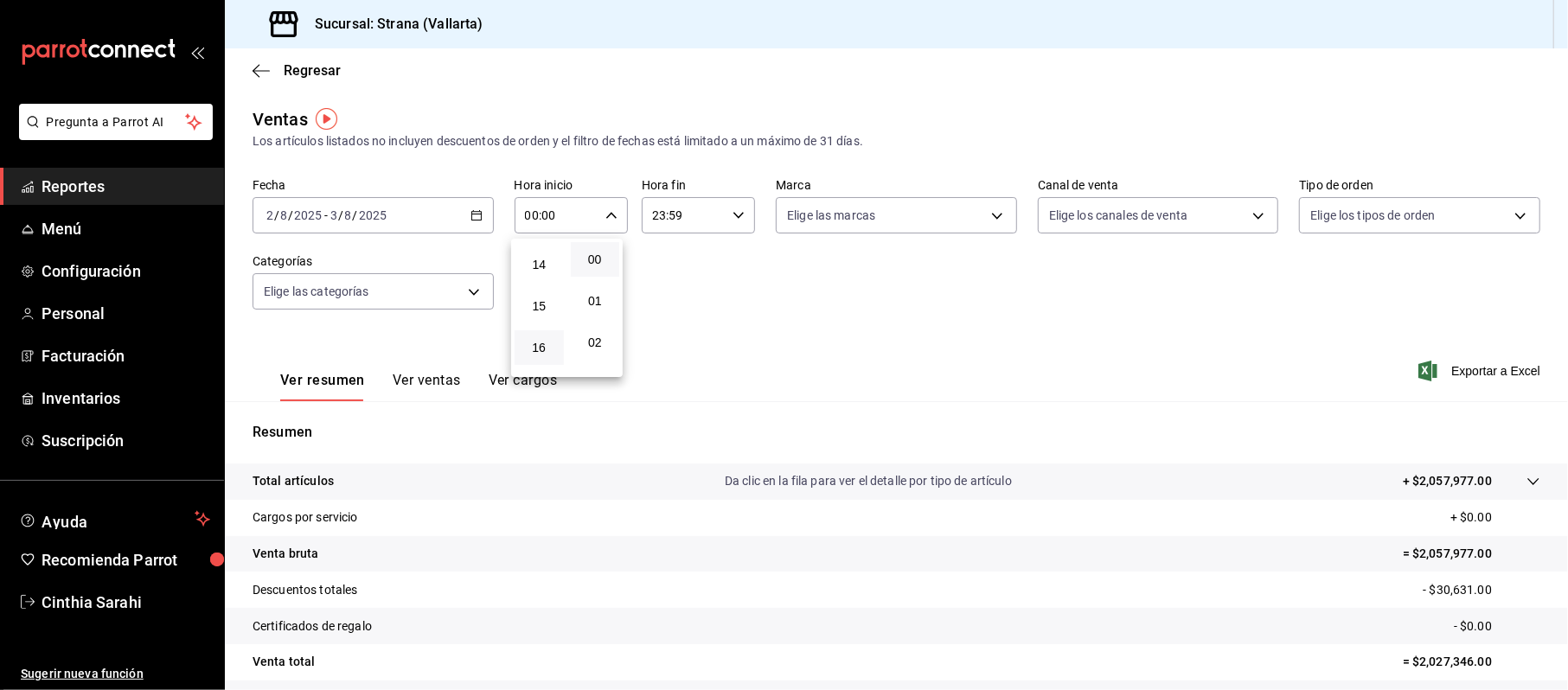 scroll, scrollTop: 807, scrollLeft: 0, axis: vertical 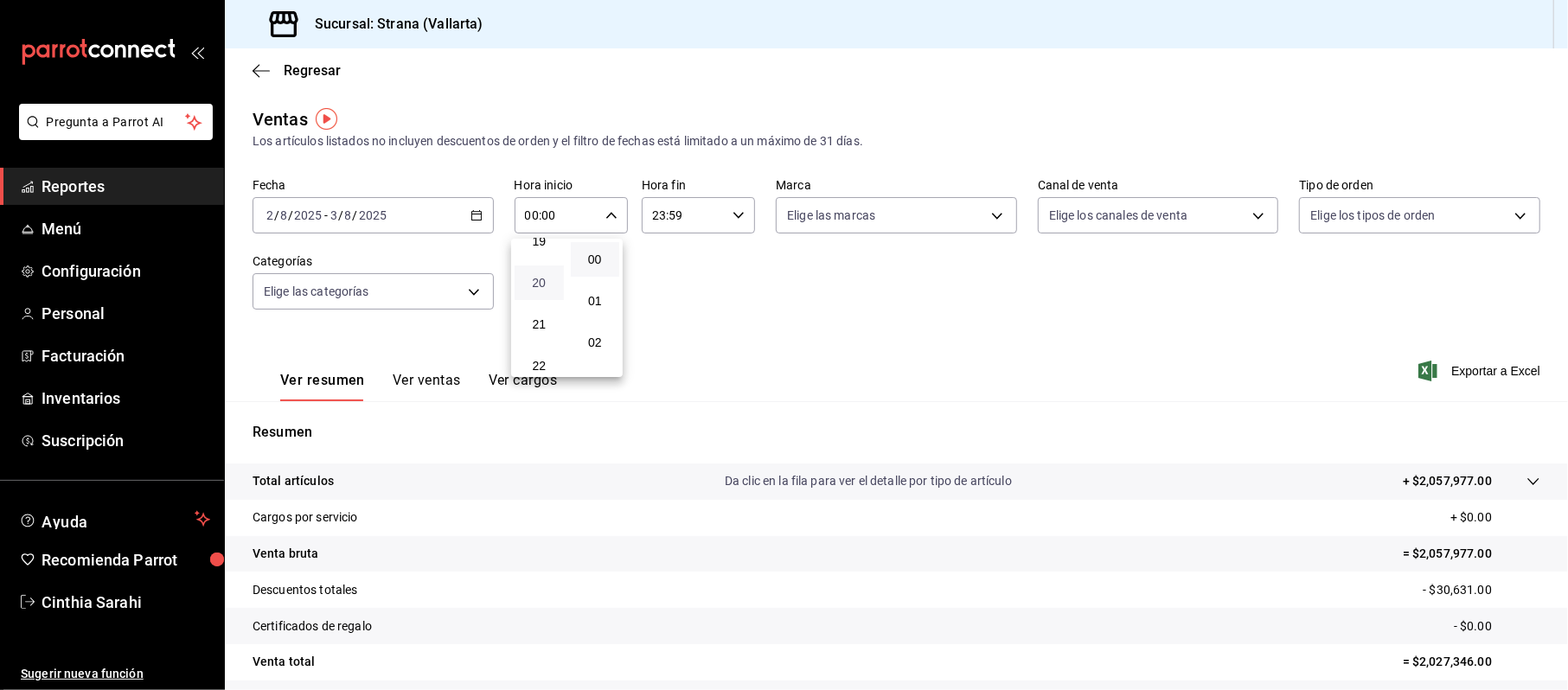 click on "20" at bounding box center [539, 283] 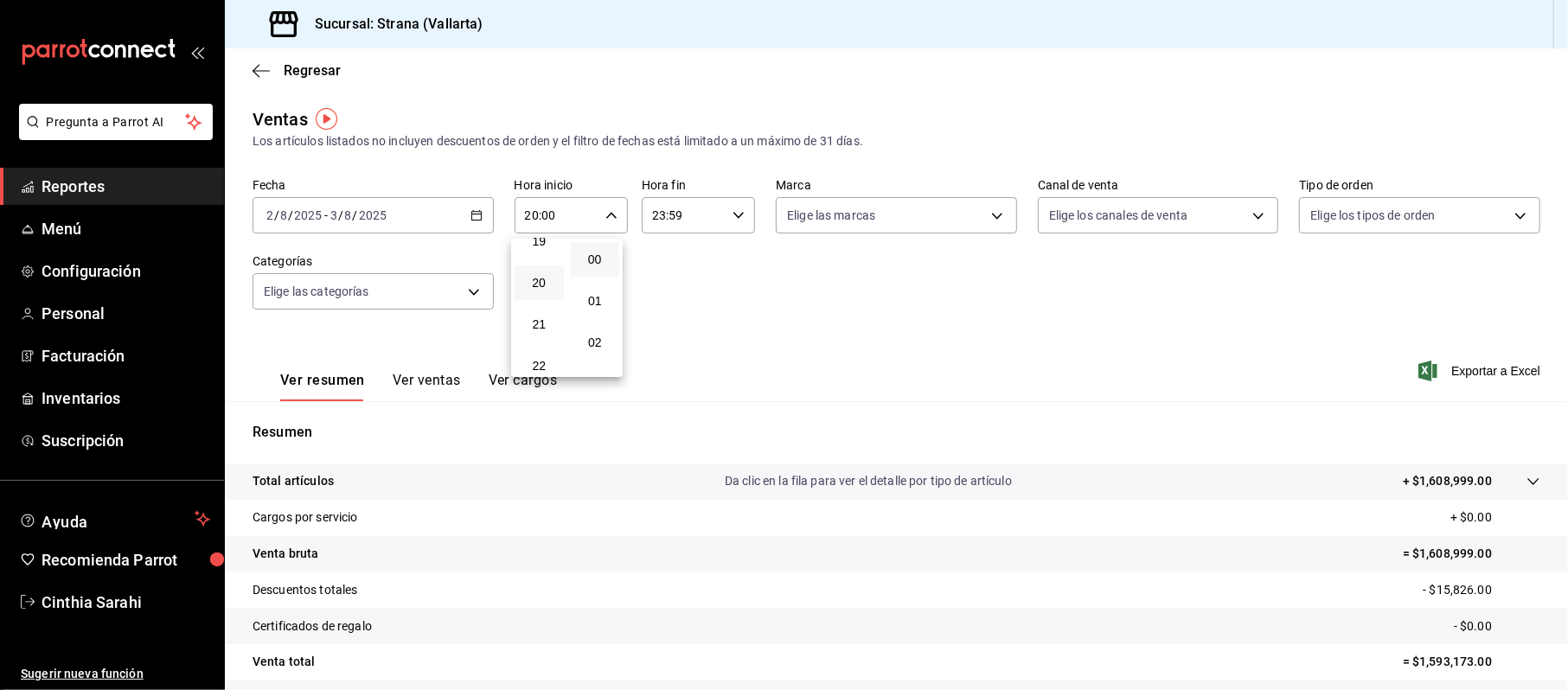 drag, startPoint x: 650, startPoint y: 206, endPoint x: 657, endPoint y: 212, distance: 9.219544 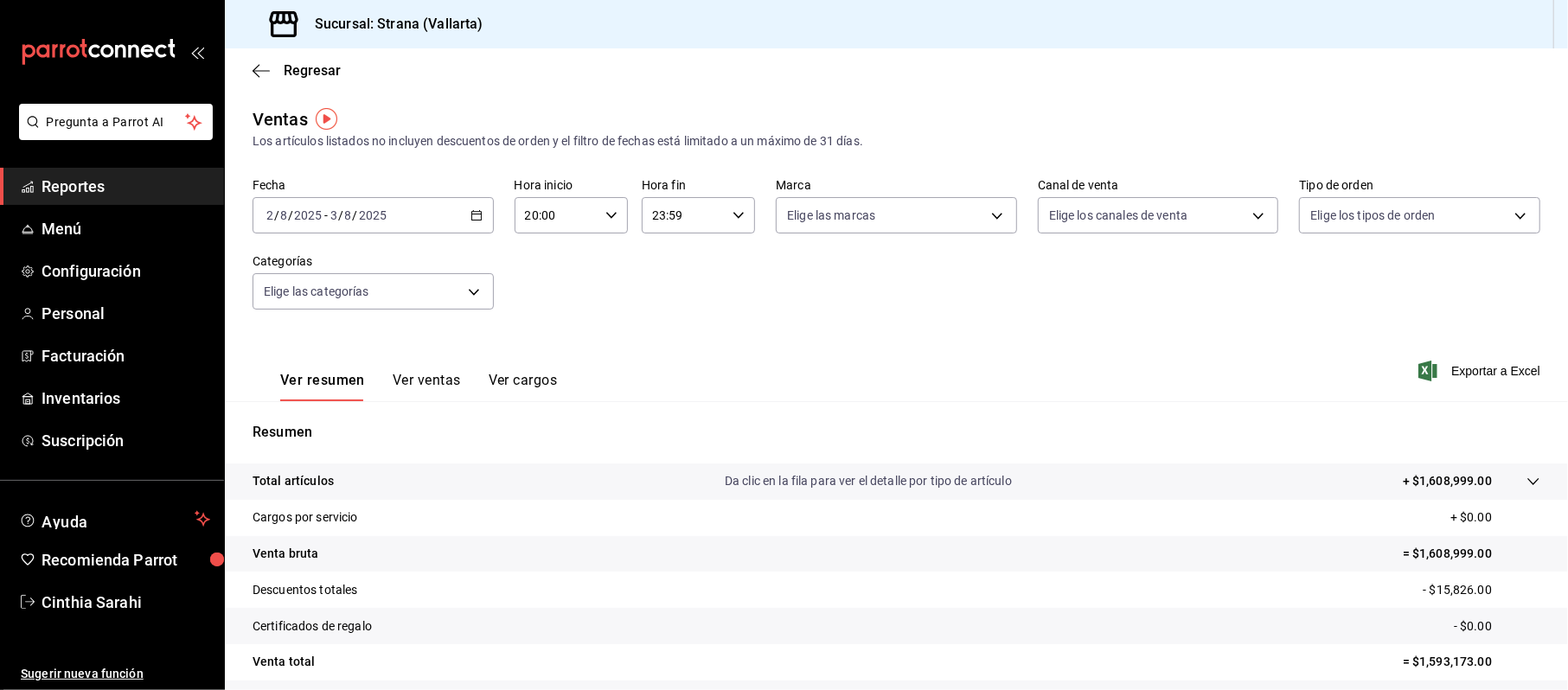 click on "23:59" at bounding box center [683, 215] 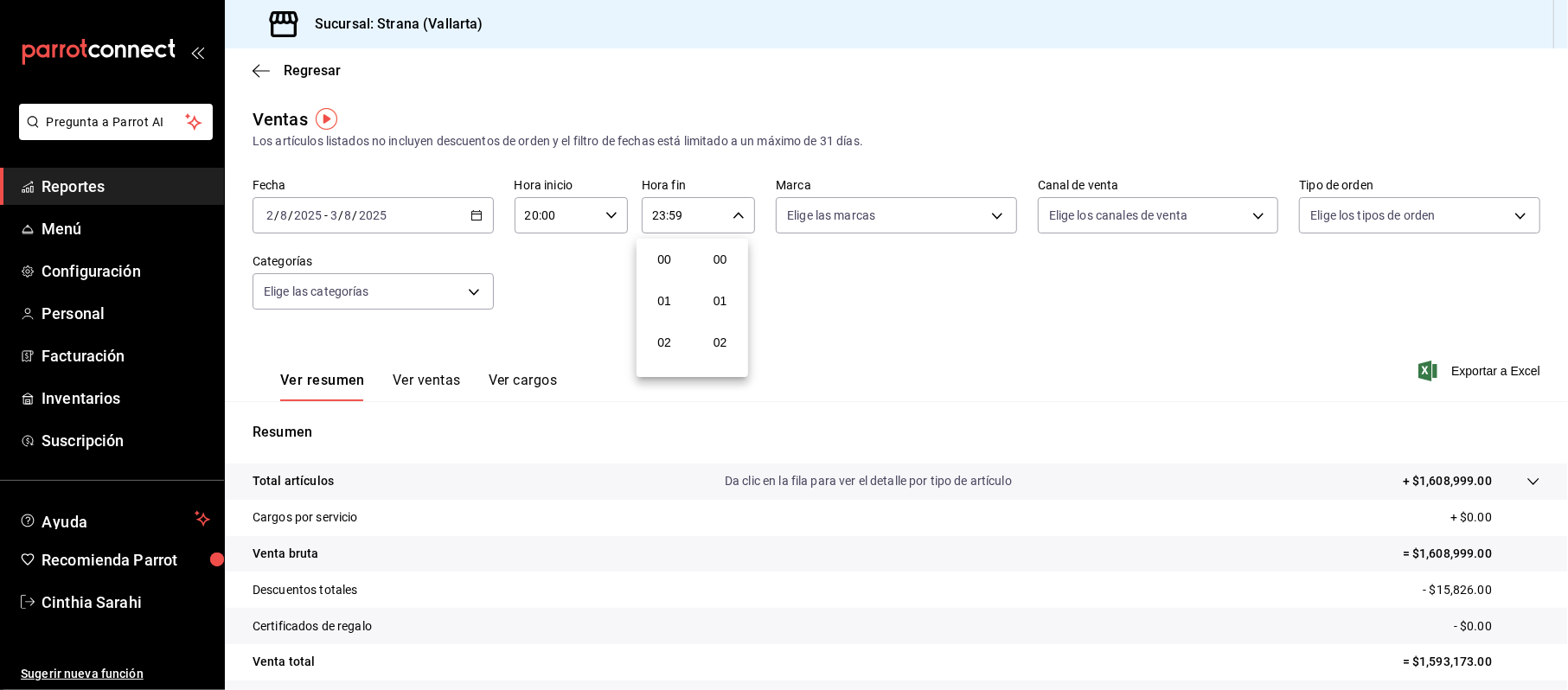 scroll, scrollTop: 858, scrollLeft: 0, axis: vertical 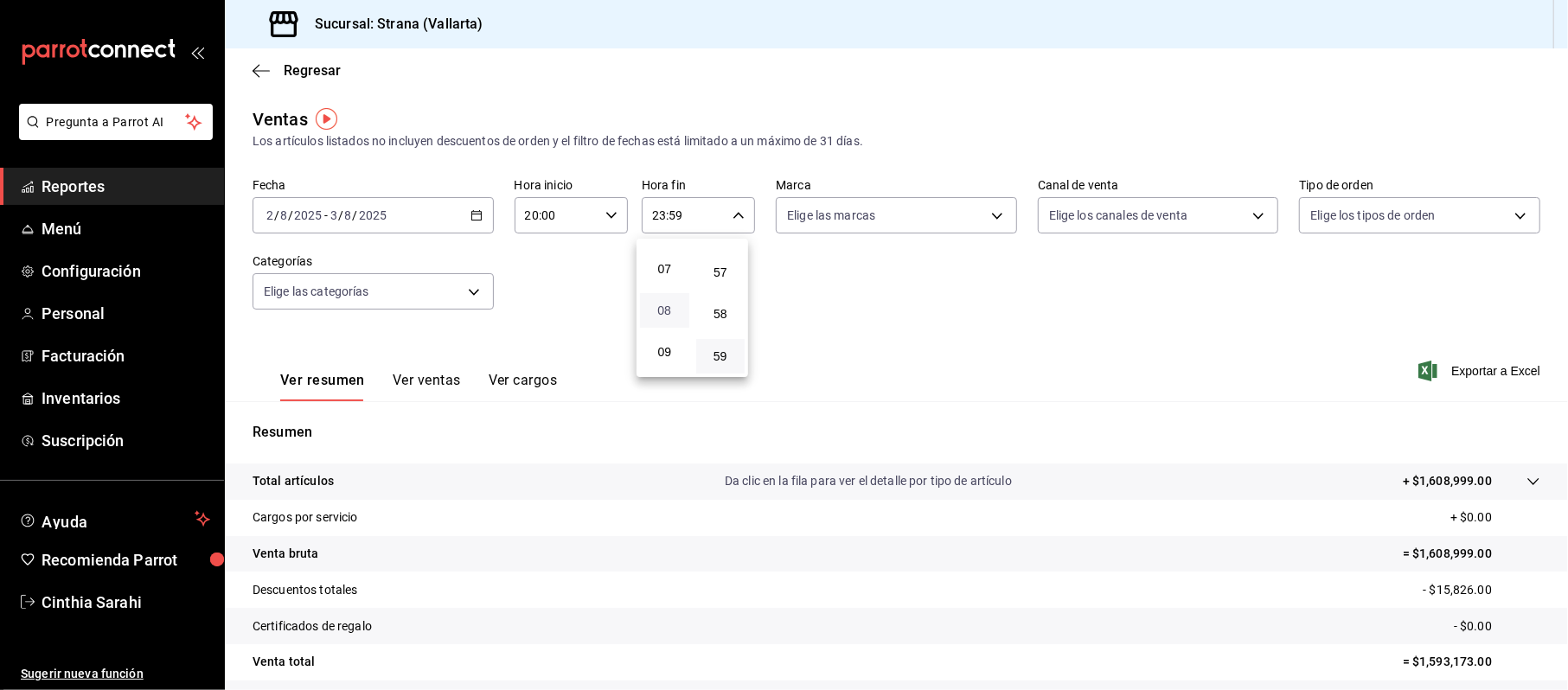 click on "08" at bounding box center [664, 310] 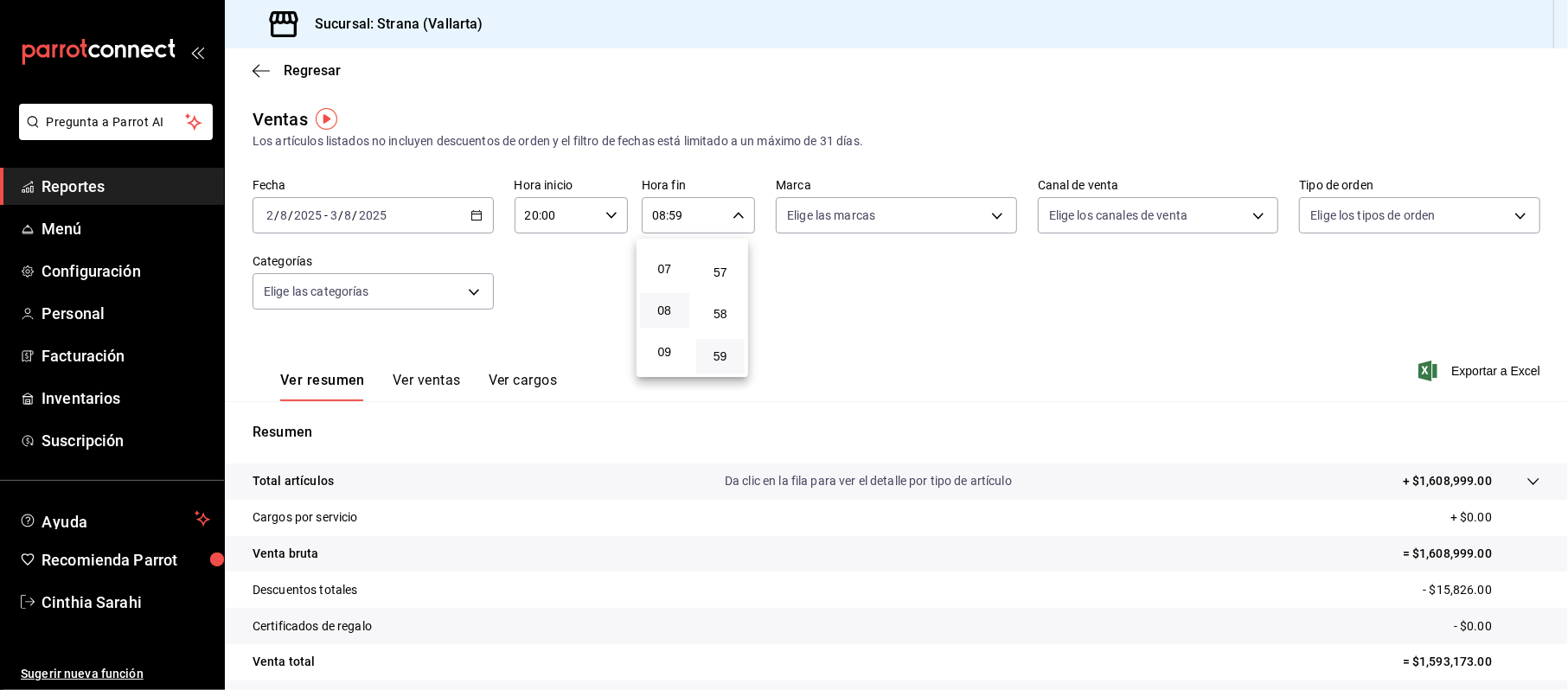 click at bounding box center [784, 345] 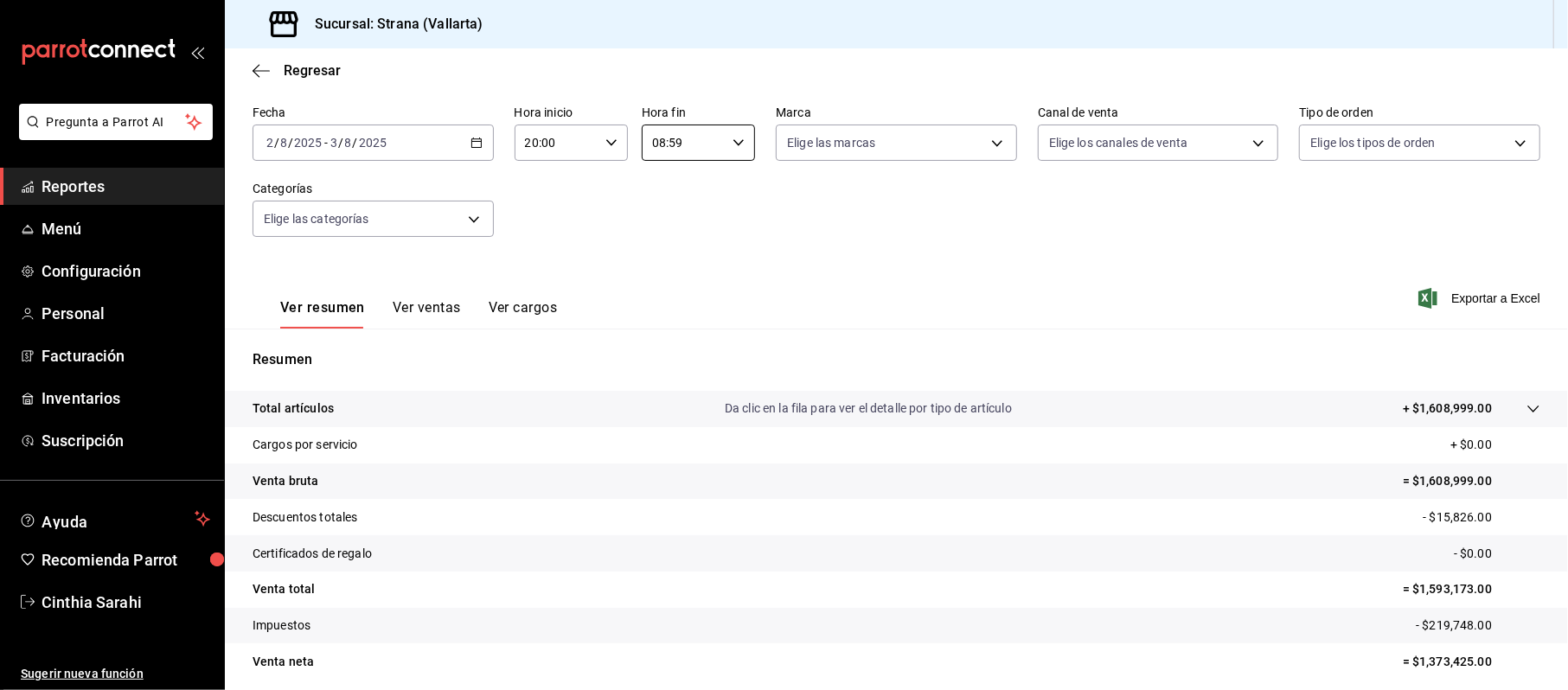 scroll, scrollTop: 83, scrollLeft: 0, axis: vertical 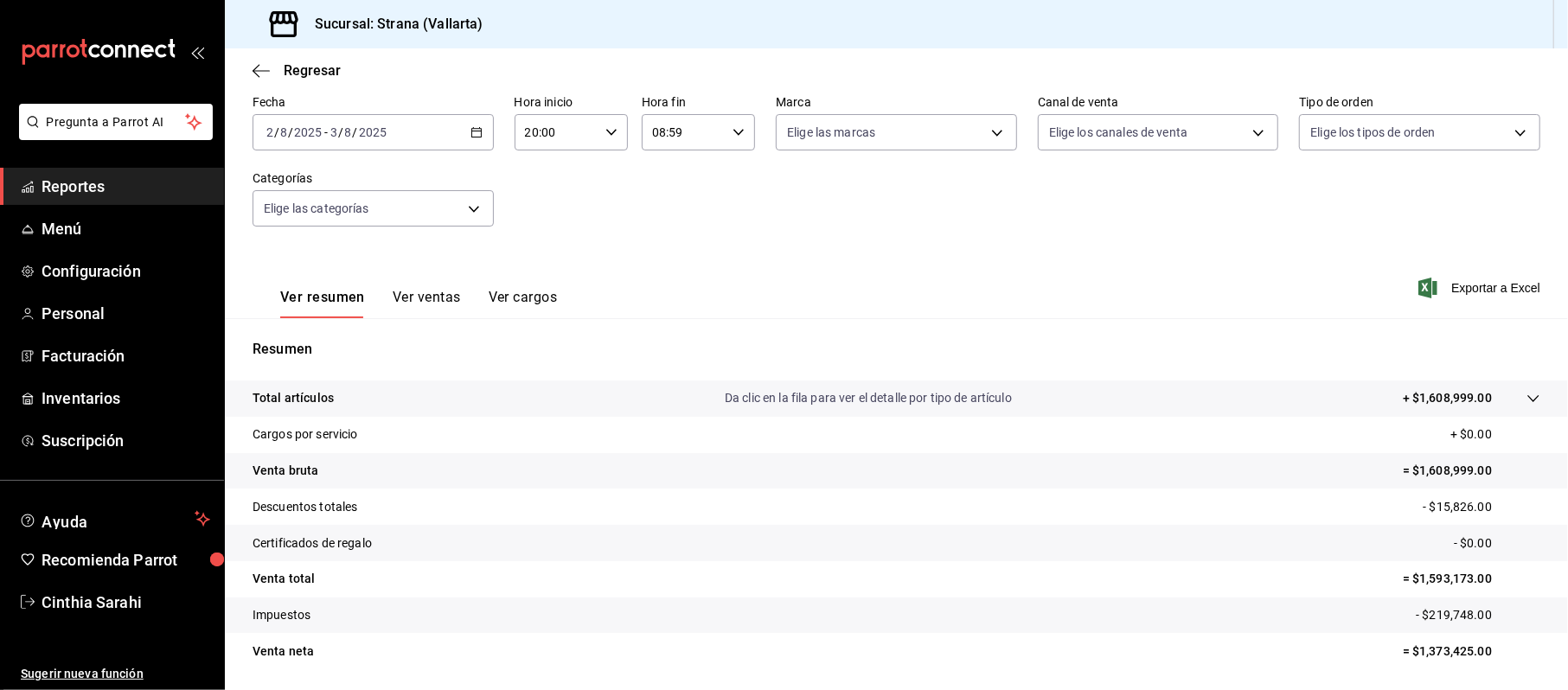 click on "Resumen Total artículos Da clic en la fila para ver el detalle por tipo de artículo + $1,608,999.00 Cargos por servicio + $0.00 Venta bruta = $1,608,999.00 Descuentos totales - $15,826.00 Certificados de regalo - $0.00 Venta total = $1,593,173.00 Impuestos - $219,748.00 Venta neta = $1,373,425.00" at bounding box center (896, 514) 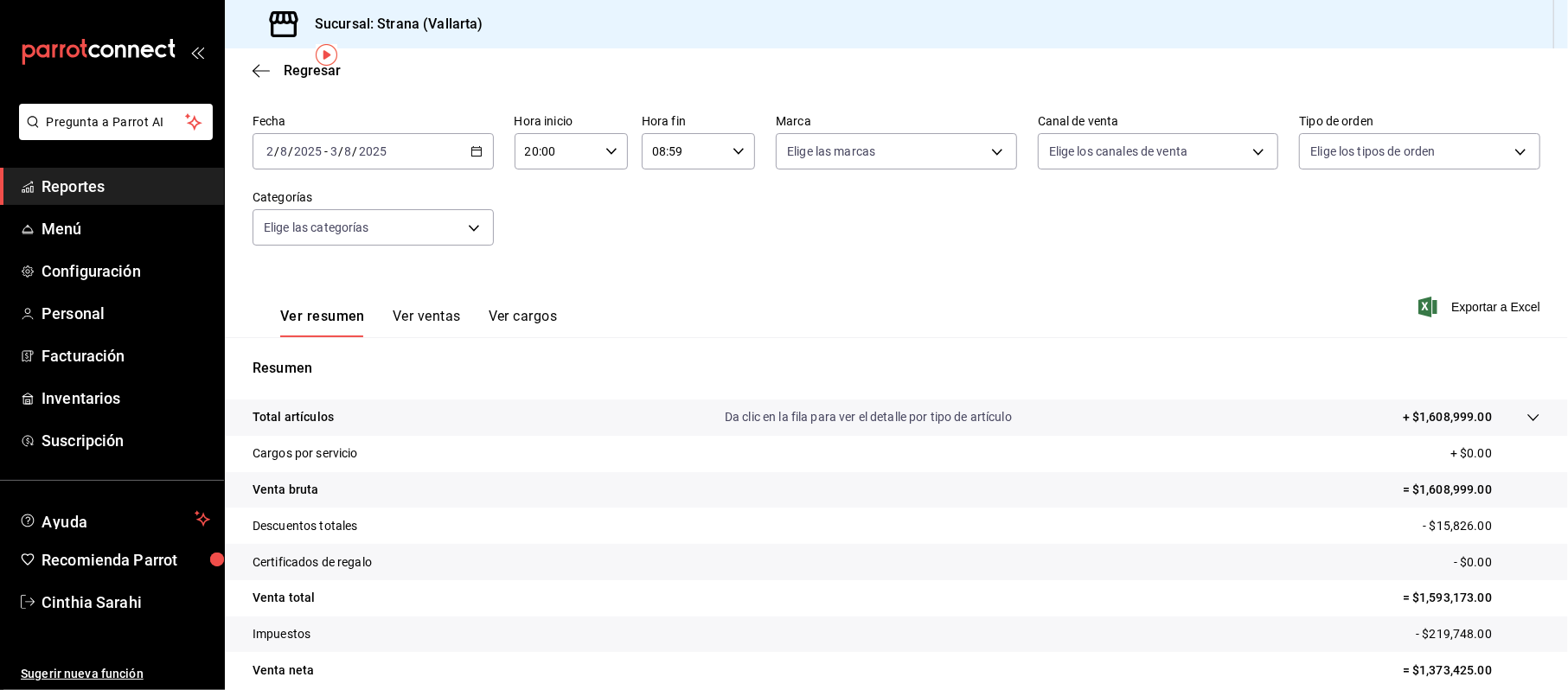 scroll, scrollTop: 64, scrollLeft: 0, axis: vertical 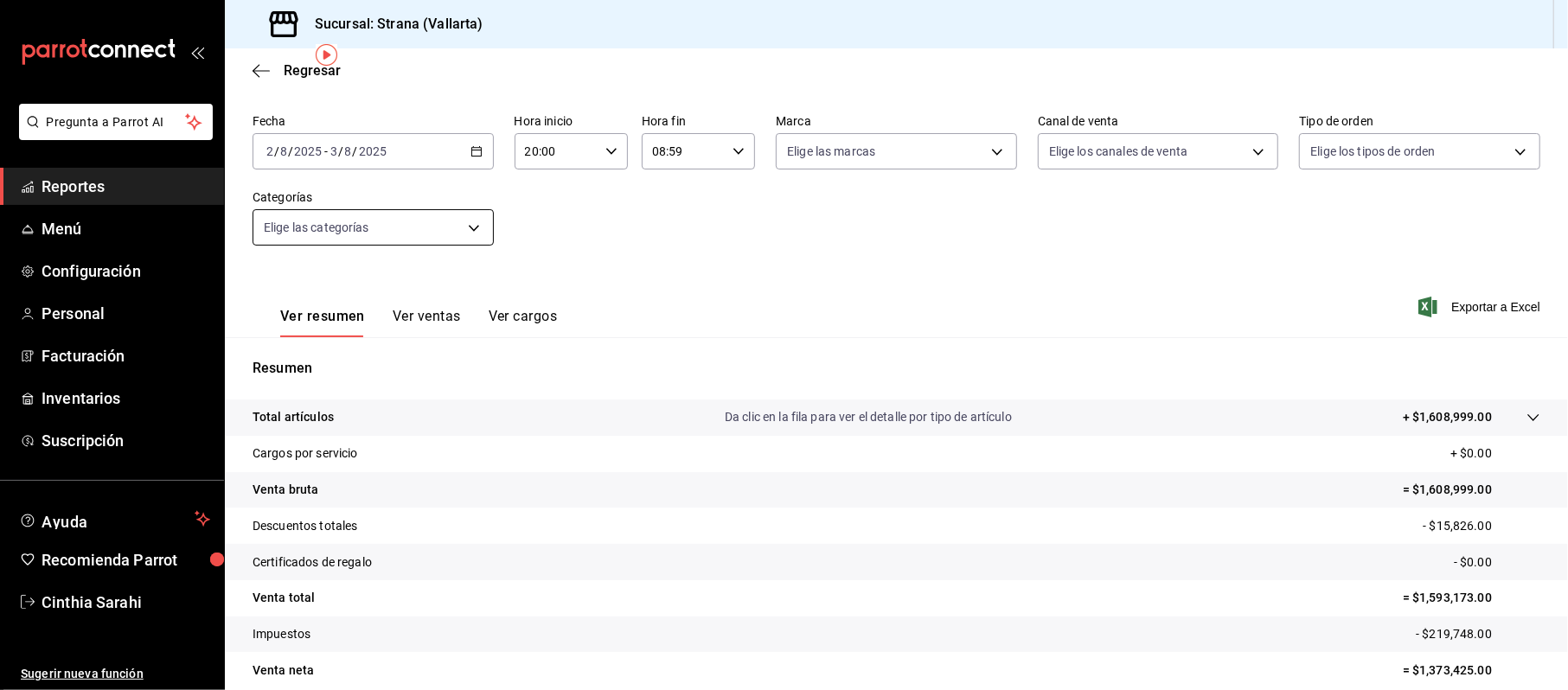 click on "Pregunta a Parrot AI Reportes   Menú   Configuración   Personal   Facturación   Inventarios   Suscripción   Ayuda Recomienda Parrot   [NAME]   Sugerir nueva función   Sucursal: Strana ([CITY]) Regresar Ventas Los artículos listados no incluyen descuentos de orden y el filtro de fechas está limitado a un máximo de 31 días. Fecha 2025-08-02 2 / 8 / 2025 - 2025-08-03 3 / 8 / 2025 Hora inicio 20:00 Hora inicio Hora fin 08:59 Hora fin Marca Elige las marcas Canal de venta Elige los canales de venta Tipo de orden Elige los tipos de orden Categorías Elige las categorías Ver resumen Ver ventas Ver cargos Exportar a Excel Resumen Total artículos Da clic en la fila para ver el detalle por tipo de artículo + $1,608,999.00 Cargos por servicio + $0.00 Venta bruta = $1,608,999.00 Descuentos totales - $15,826.00 Certificados de regalo - $0.00 Venta total = $1,593,173.00 Impuestos - $219,748.00 Venta neta = $1,373,425.00 Pregunta a Parrot AI Reportes   Menú   Configuración   Personal   Facturación" at bounding box center [784, 345] 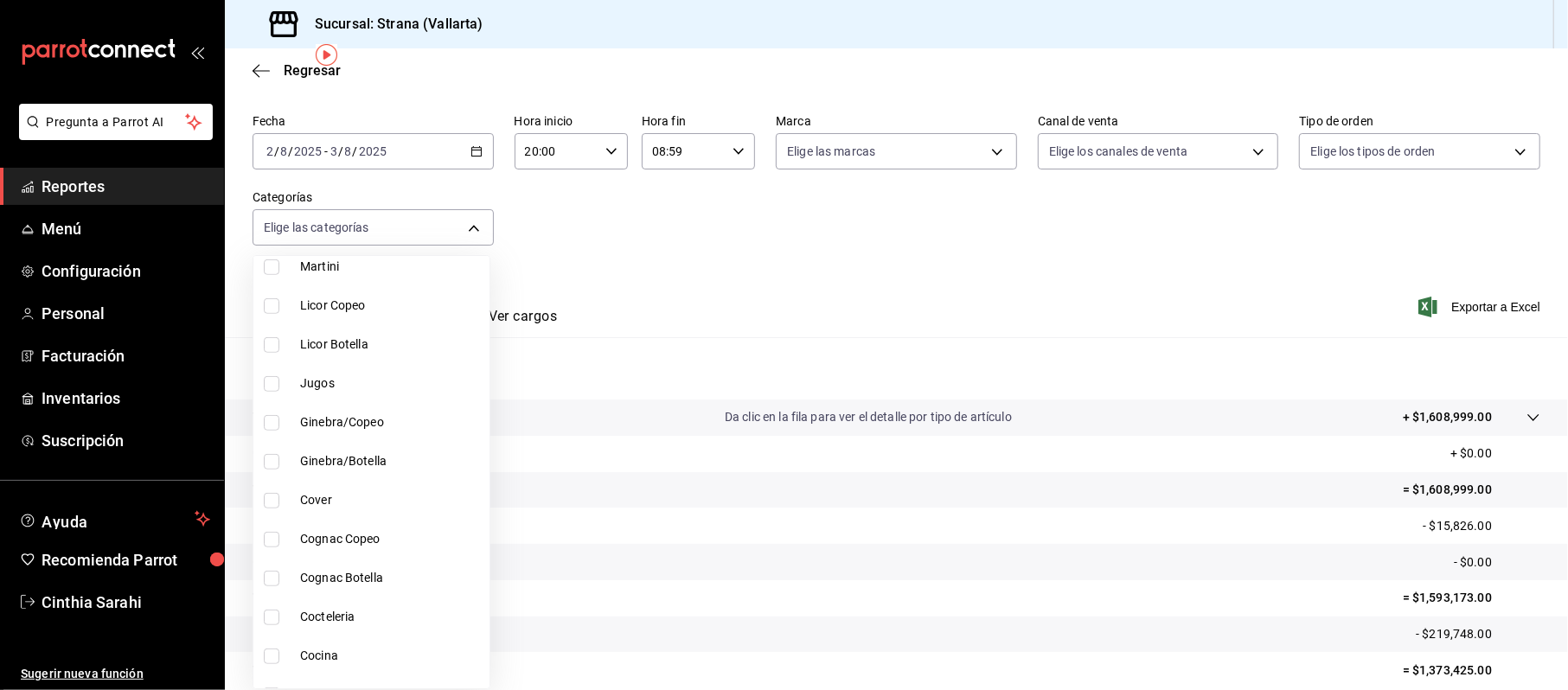 scroll, scrollTop: 807, scrollLeft: 0, axis: vertical 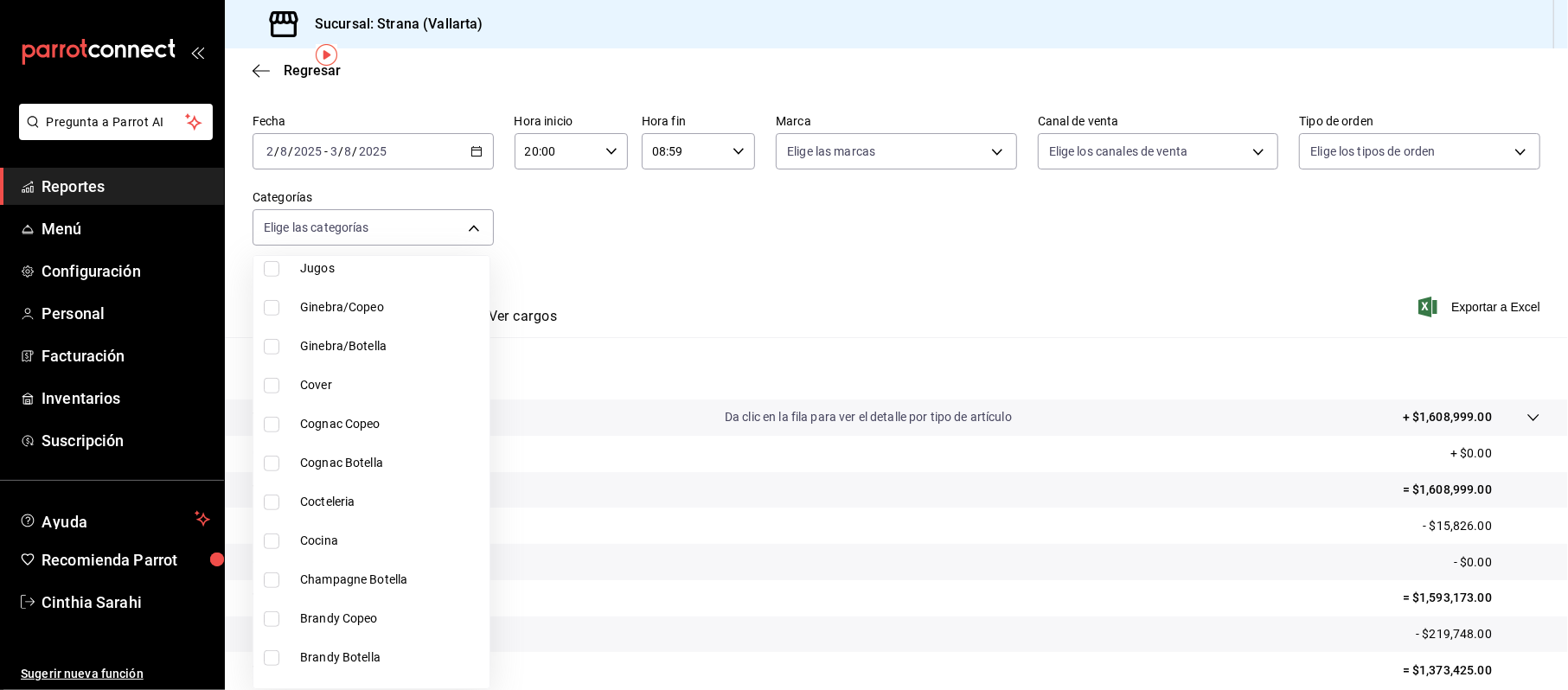 click on "Cocina" at bounding box center (391, 540) 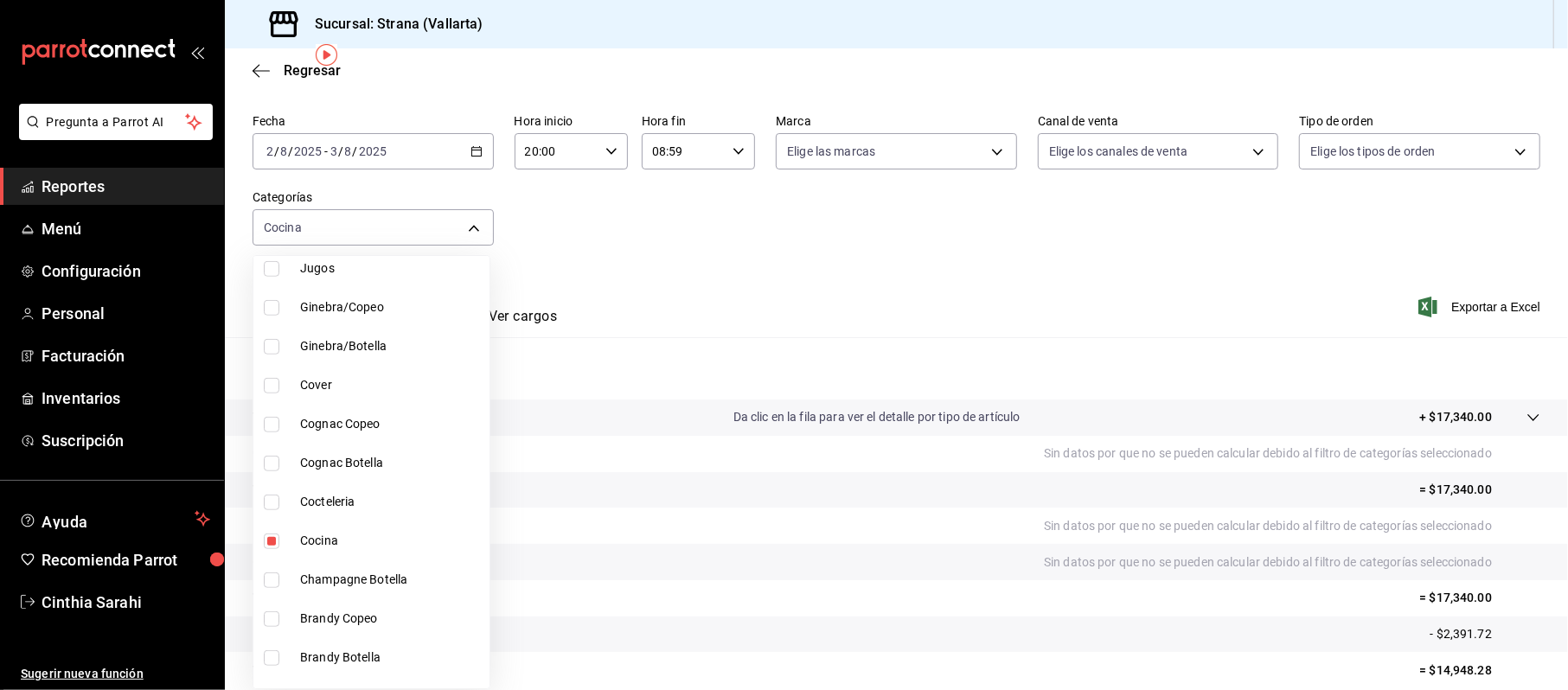 click at bounding box center [784, 345] 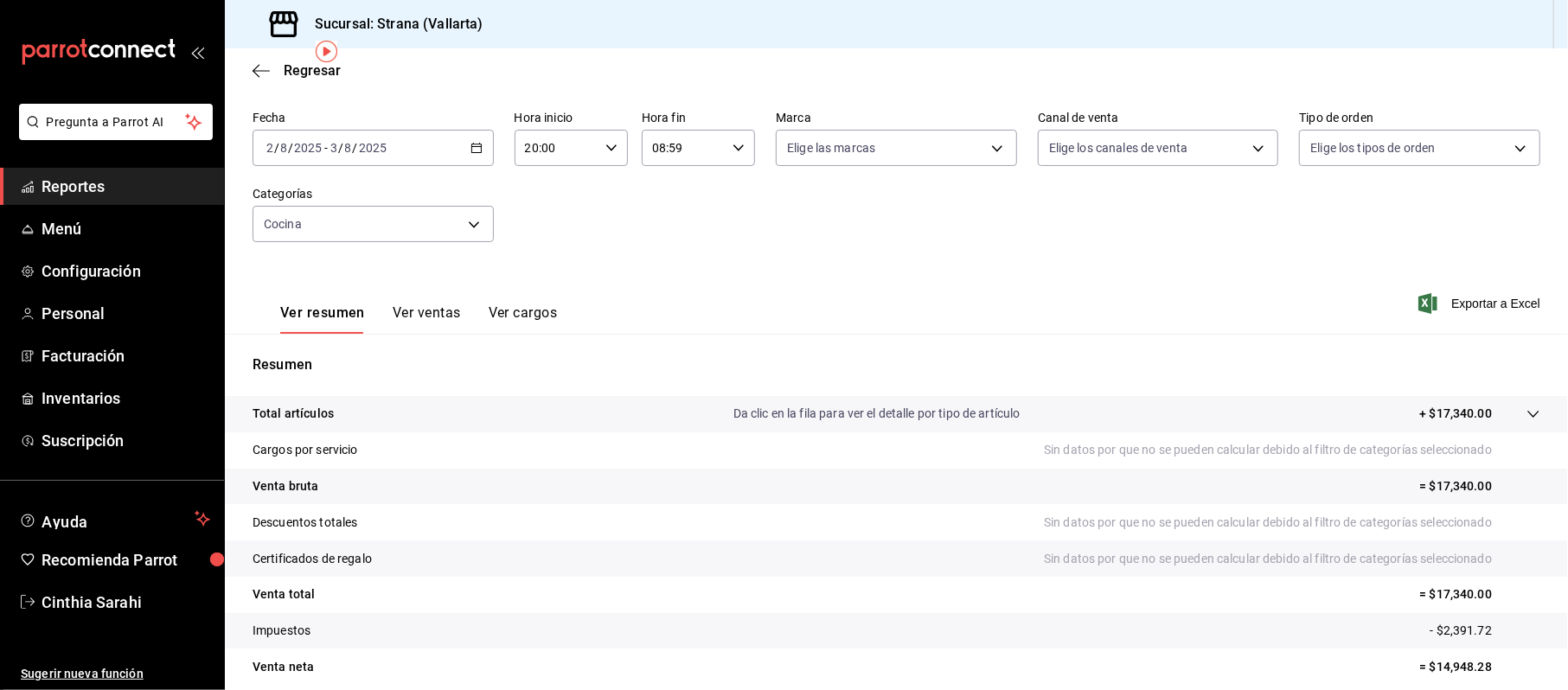 scroll, scrollTop: 67, scrollLeft: 0, axis: vertical 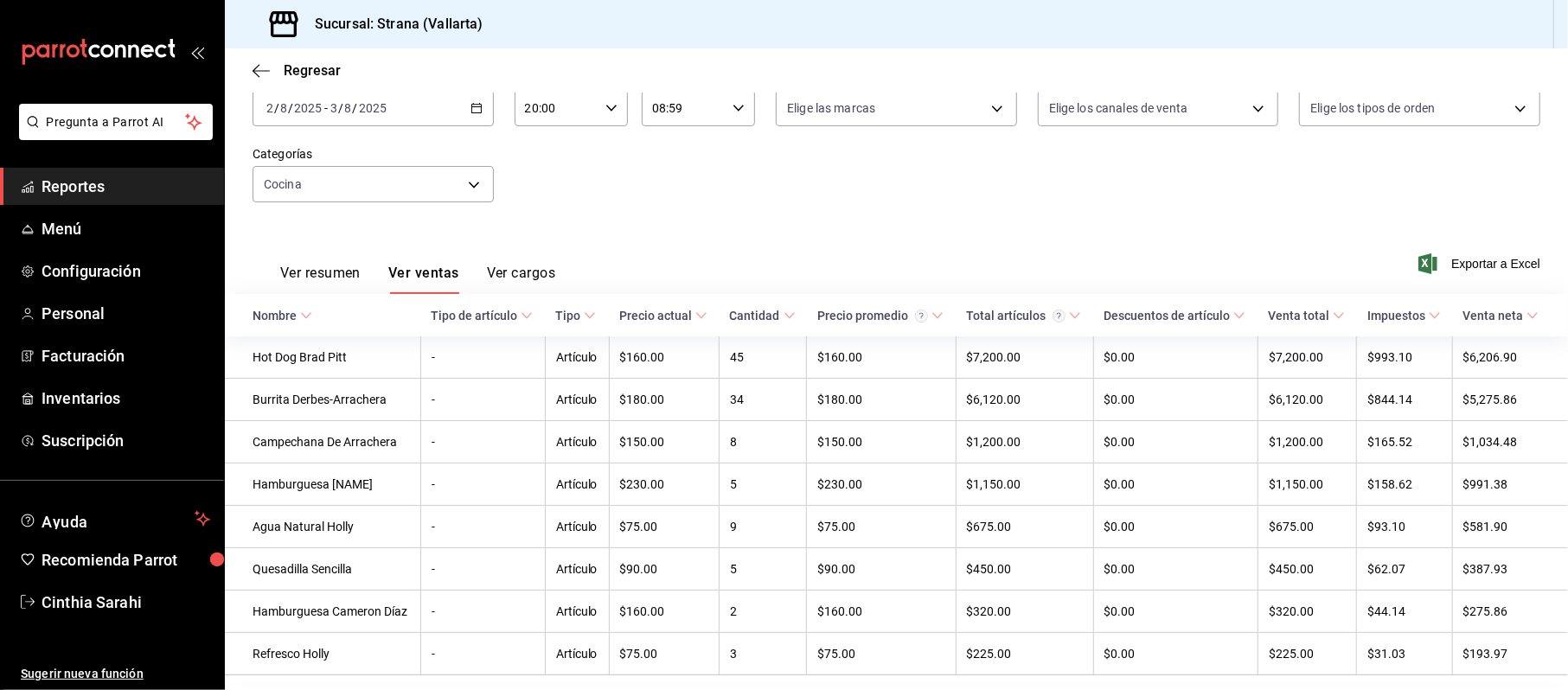 type 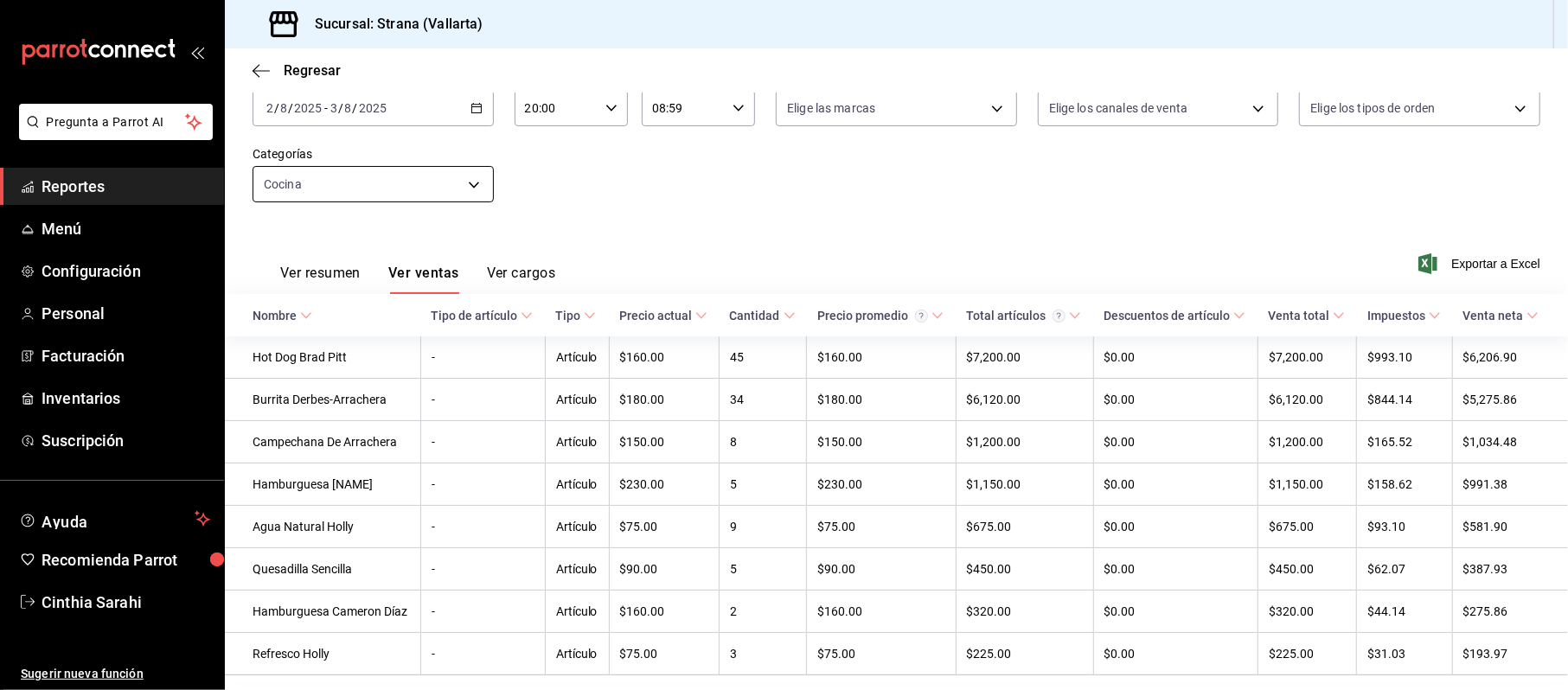 click on "Pregunta a Parrot AI Reportes   Menú   Configuración   Personal   Facturación   Inventarios   Suscripción   Ayuda Recomienda Parrot   [NAME]   Sugerir nueva función   Sucursal: Strana ([CITY]) Regresar Ventas Los artículos listados no incluyen descuentos de orden y el filtro de fechas está limitado a un máximo de 31 días. Fecha 2025-08-02 2 / 8 / 2025 - 2025-08-03 3 / 8 / 2025 Hora inicio 20:00 Hora inicio Hora fin 08:59 Hora fin Marca Elige las marcas Canal de venta Elige los canales de venta Tipo de orden Elige los tipos de orden Categorías Cocina 21078aee-3c76-44e1-85fc-78091211877d Ver resumen Ver ventas Ver cargos Exportar a Excel Nombre Tipo de artículo Tipo Precio actual Cantidad Precio promedio   Total artículos   Descuentos de artículo Venta total Impuestos Venta neta Hot Dog Brad Pitt - Artículo $160.00 45 $160.00 $7,200.00 $0.00 $7,200.00 $993.10 $6,206.90 Burrita Derbes-Arrachera - Artículo $180.00 34 $180.00 $6,120.00 $0.00 $6,120.00 $844.14 $5,275.86 - Artículo $150.00" at bounding box center [784, 345] 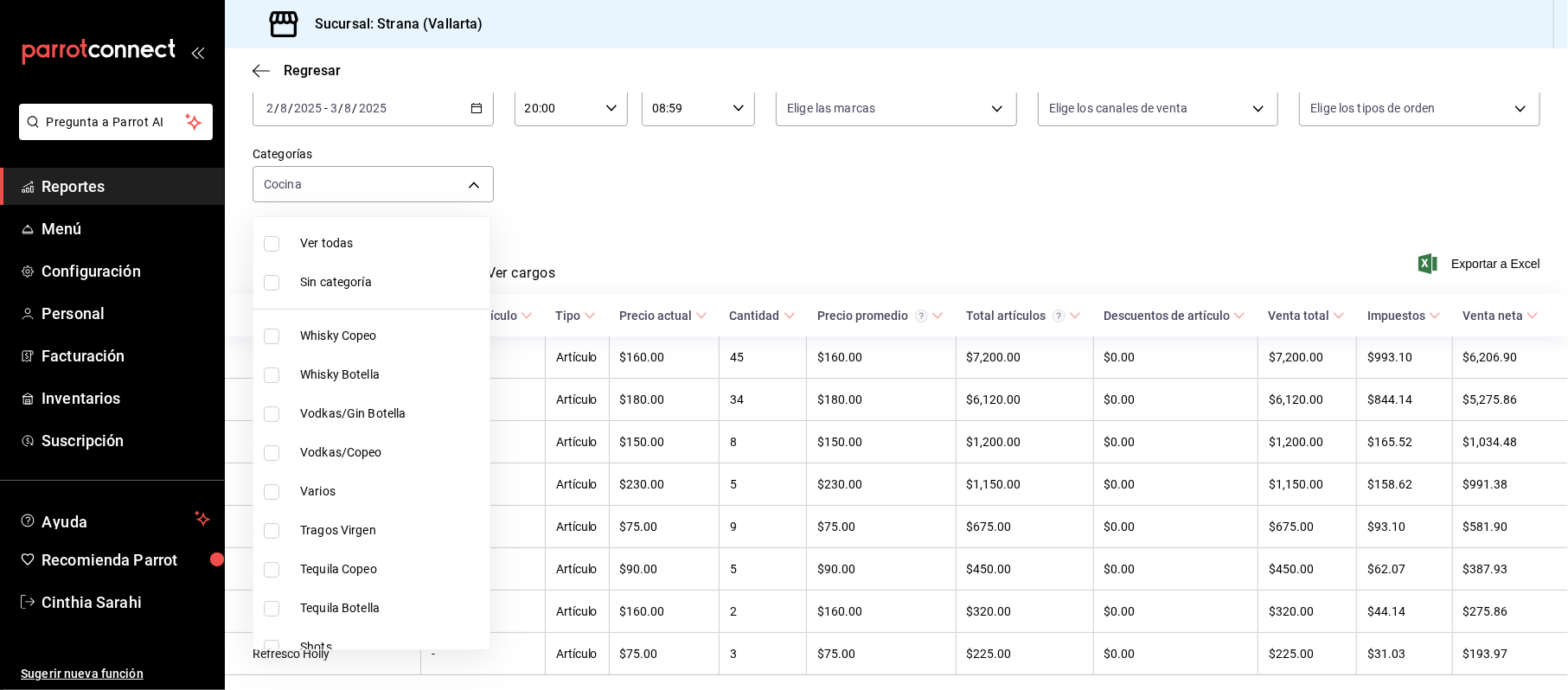 click on "Sin categoría" at bounding box center (391, 282) 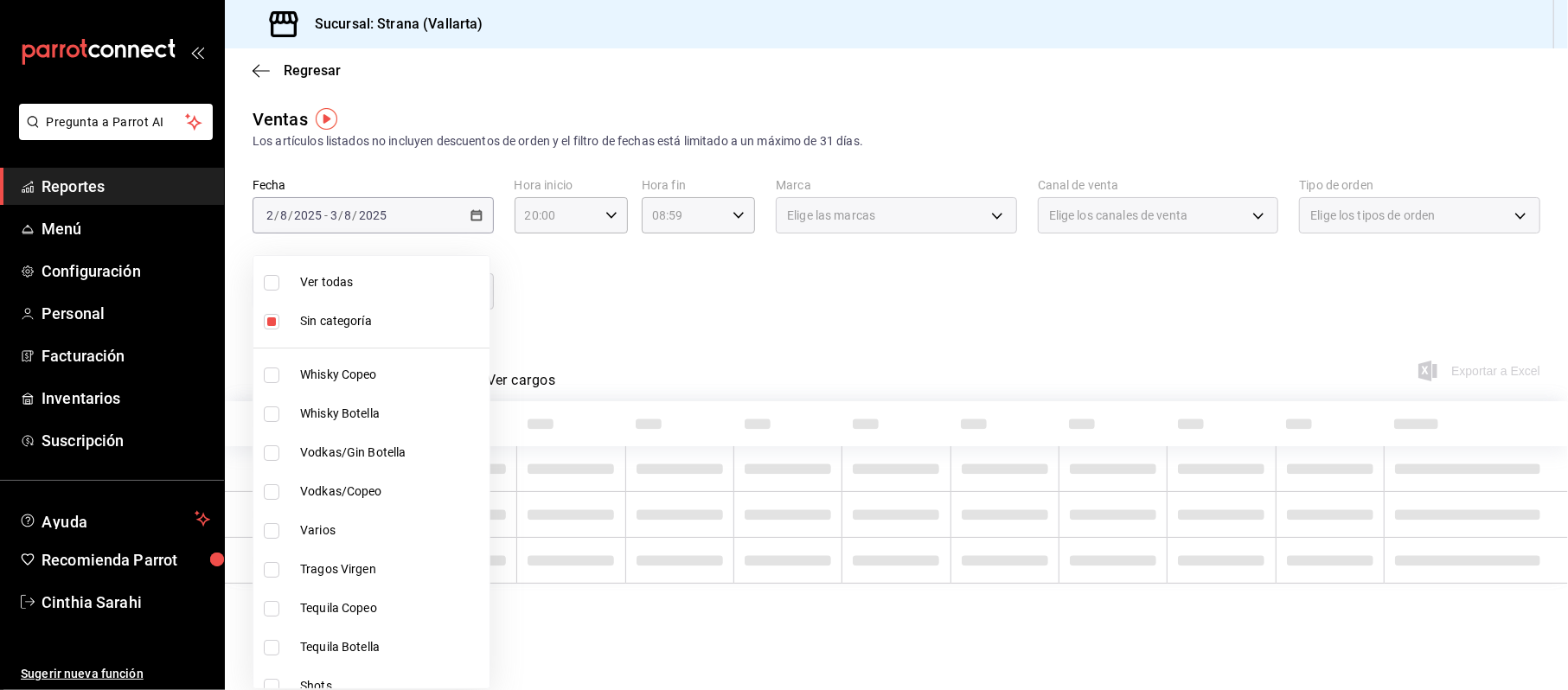 scroll, scrollTop: 0, scrollLeft: 0, axis: both 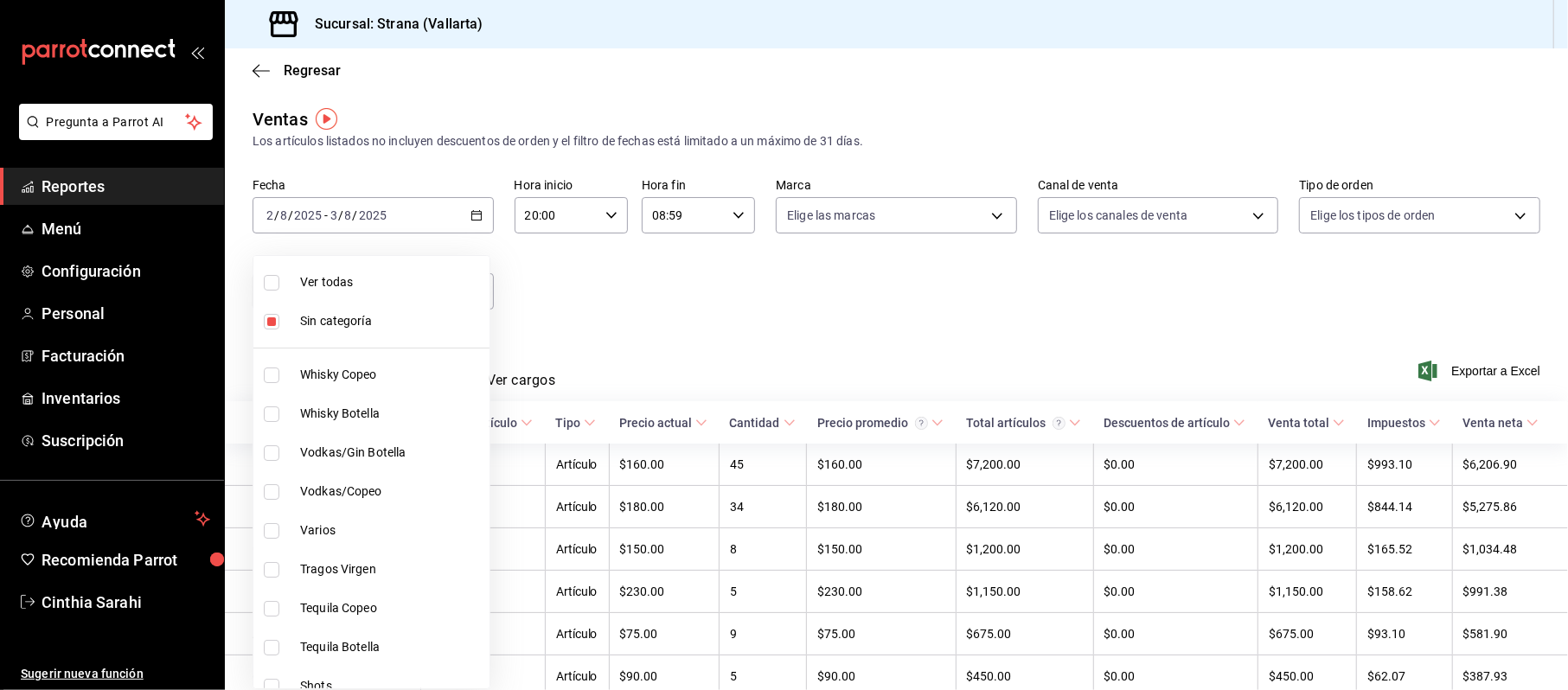 click on "Ver todas" at bounding box center (371, 282) 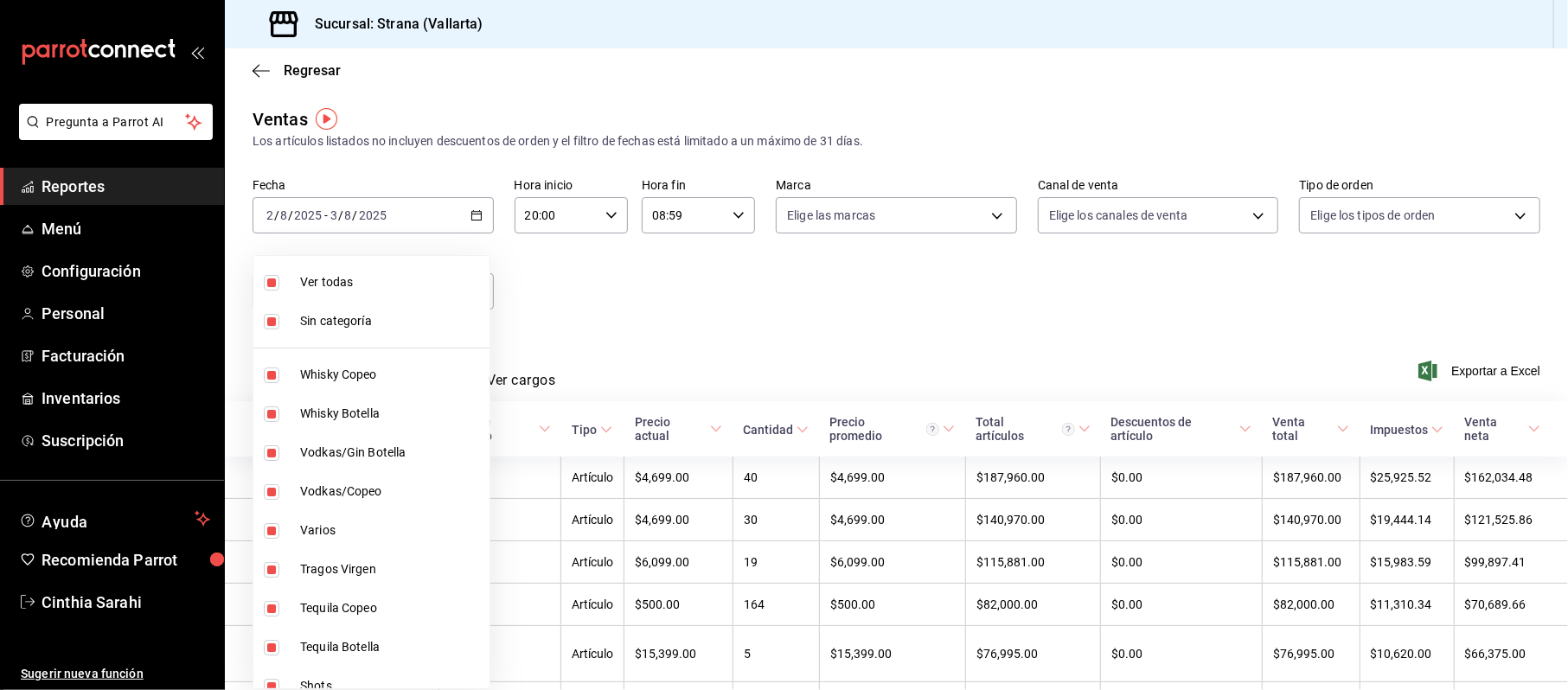 click at bounding box center [784, 345] 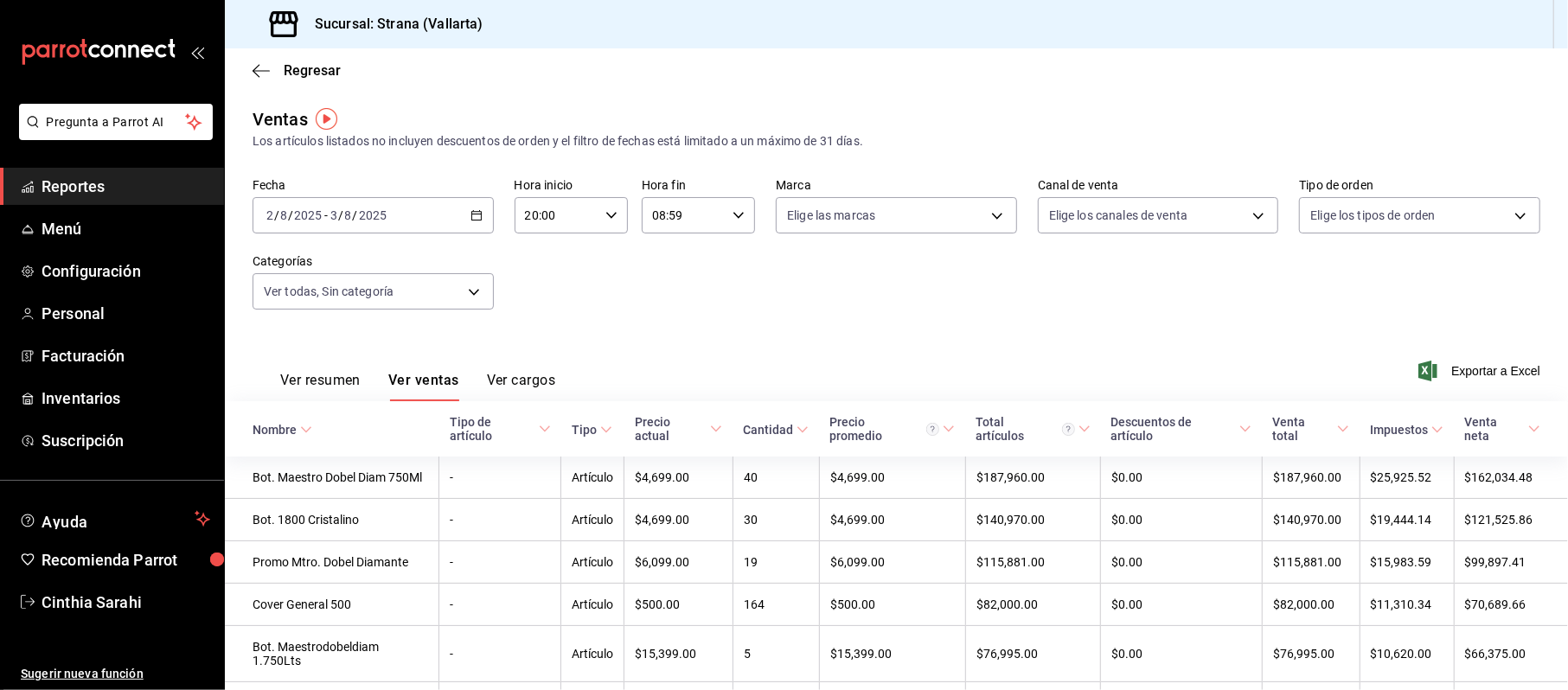 click on "Ver resumen Ver ventas Ver cargos" at bounding box center (404, 376) 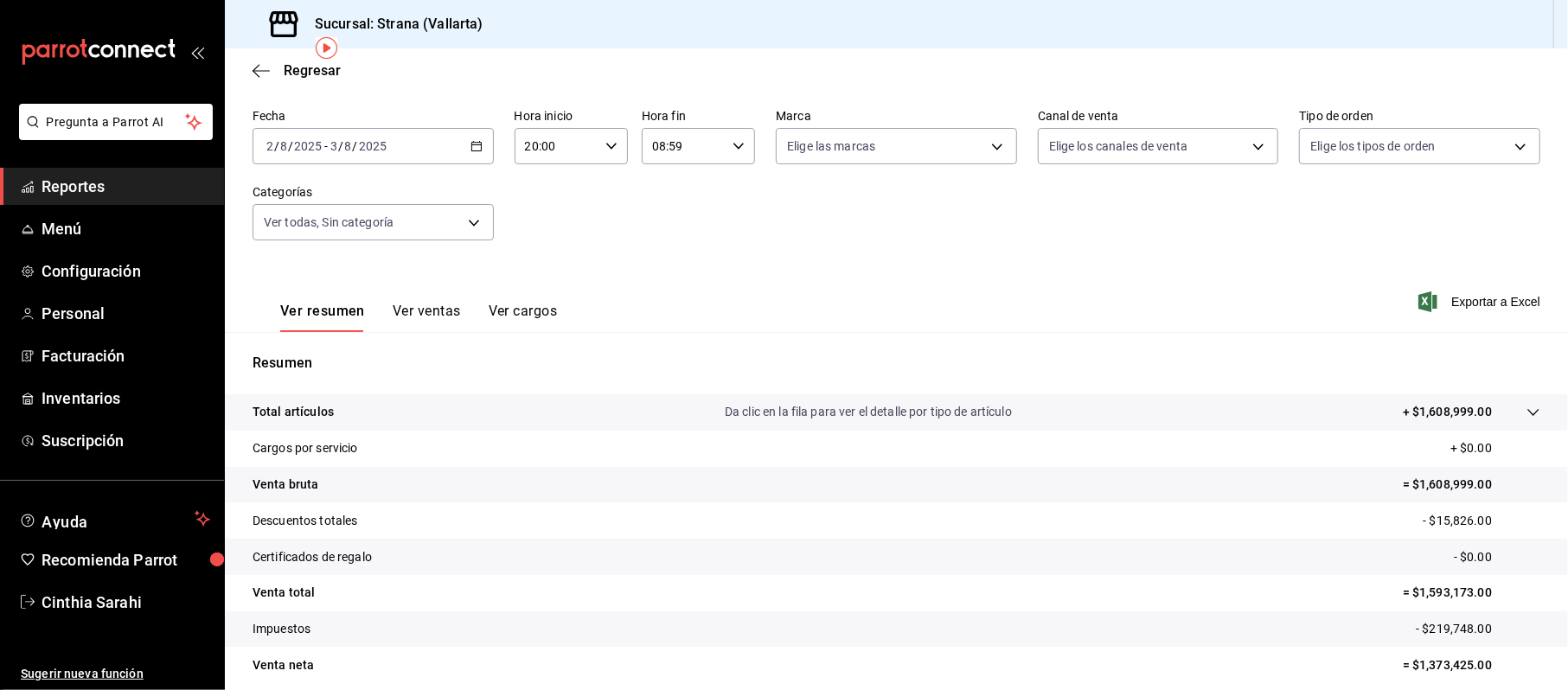 scroll, scrollTop: 67, scrollLeft: 0, axis: vertical 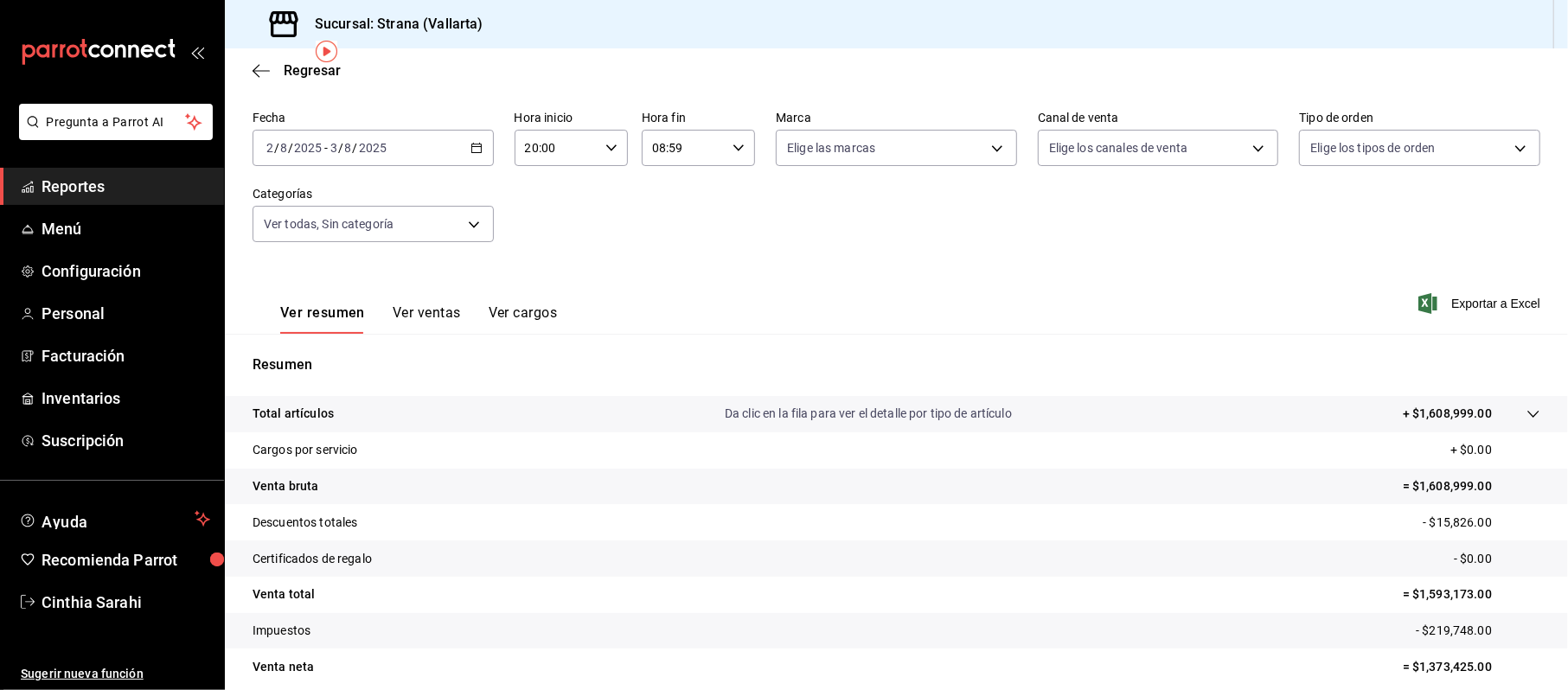 type 